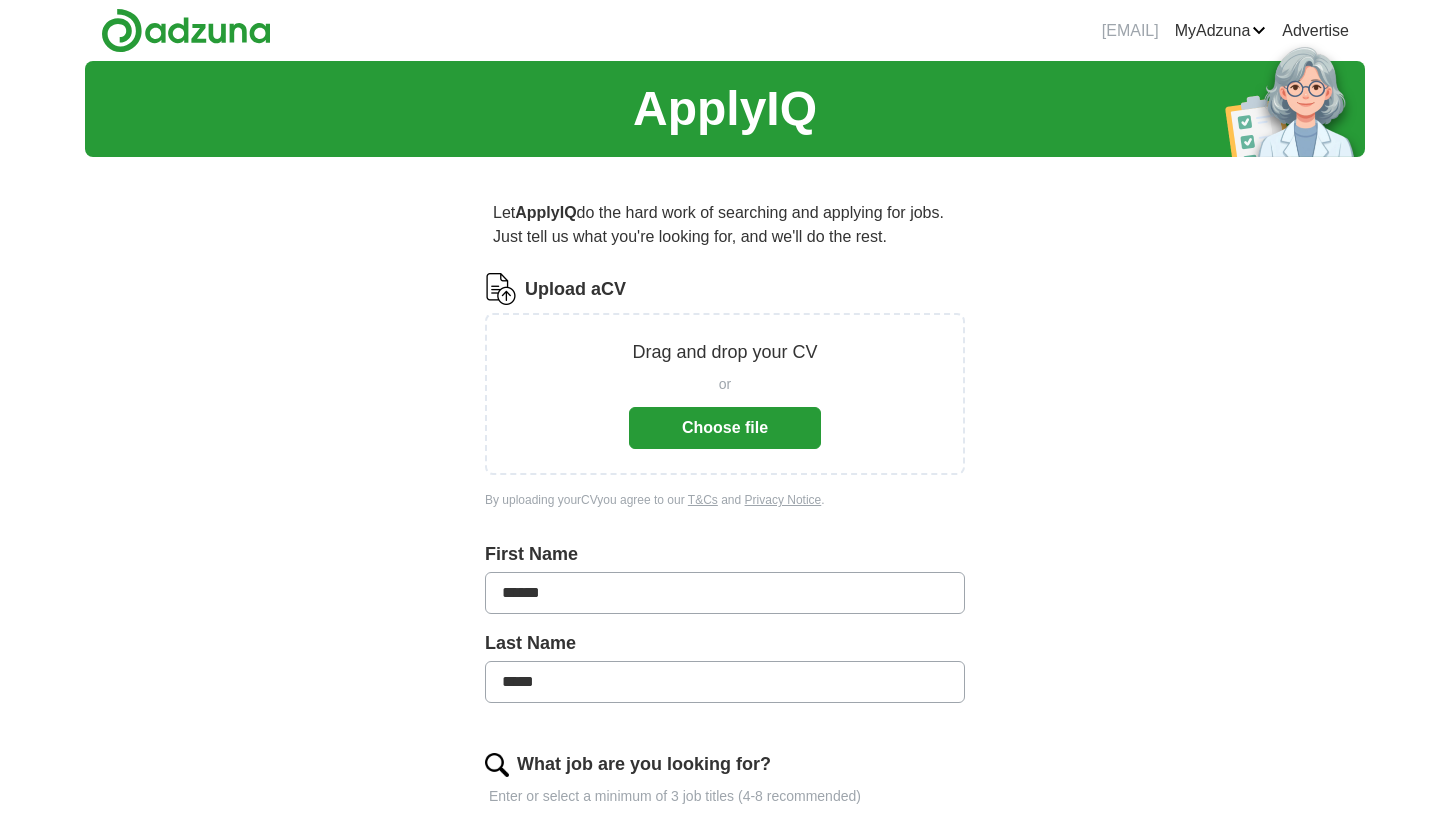 scroll, scrollTop: 0, scrollLeft: 0, axis: both 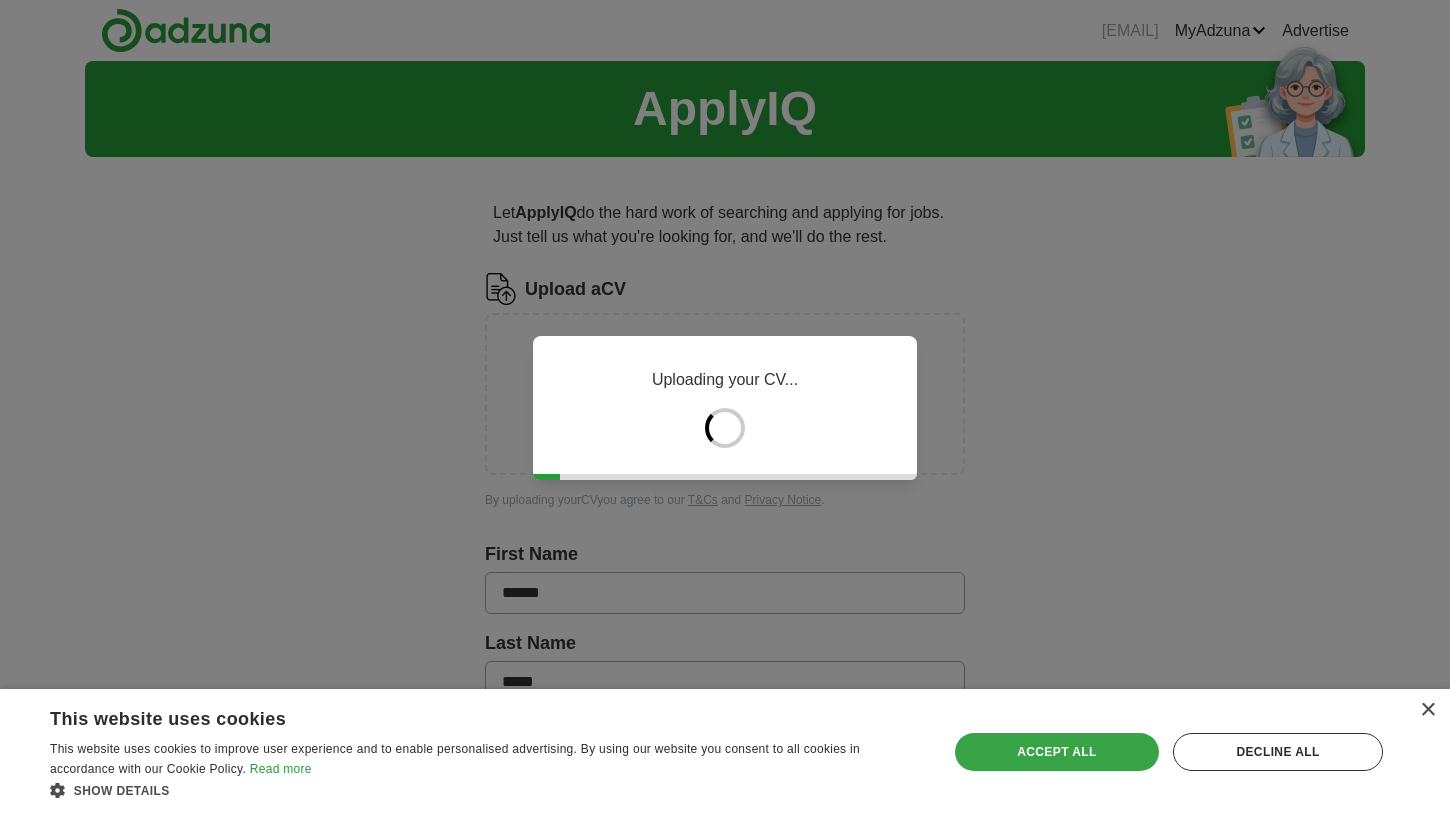 click on "Accept all" at bounding box center (1057, 752) 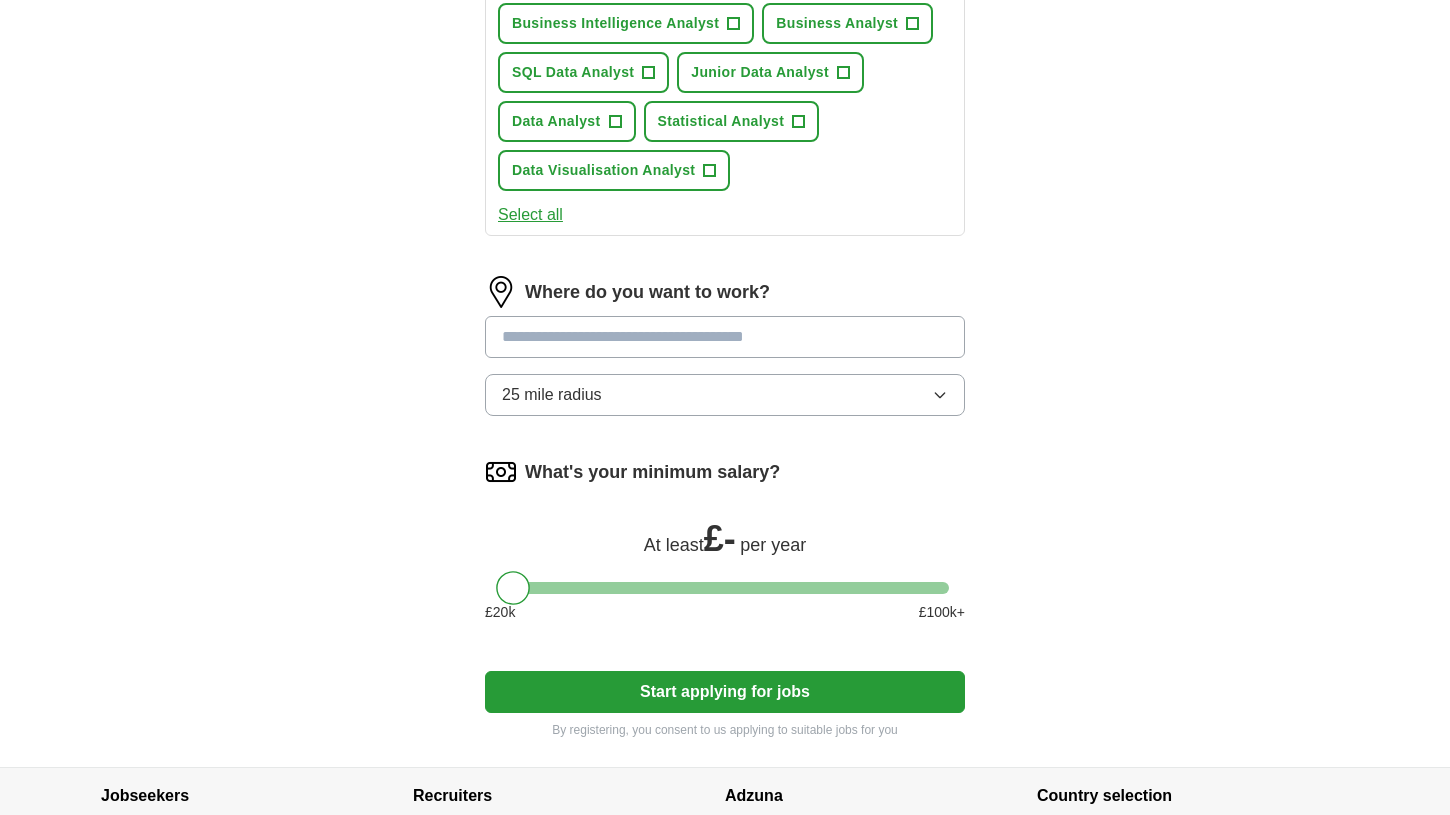 scroll, scrollTop: 855, scrollLeft: 0, axis: vertical 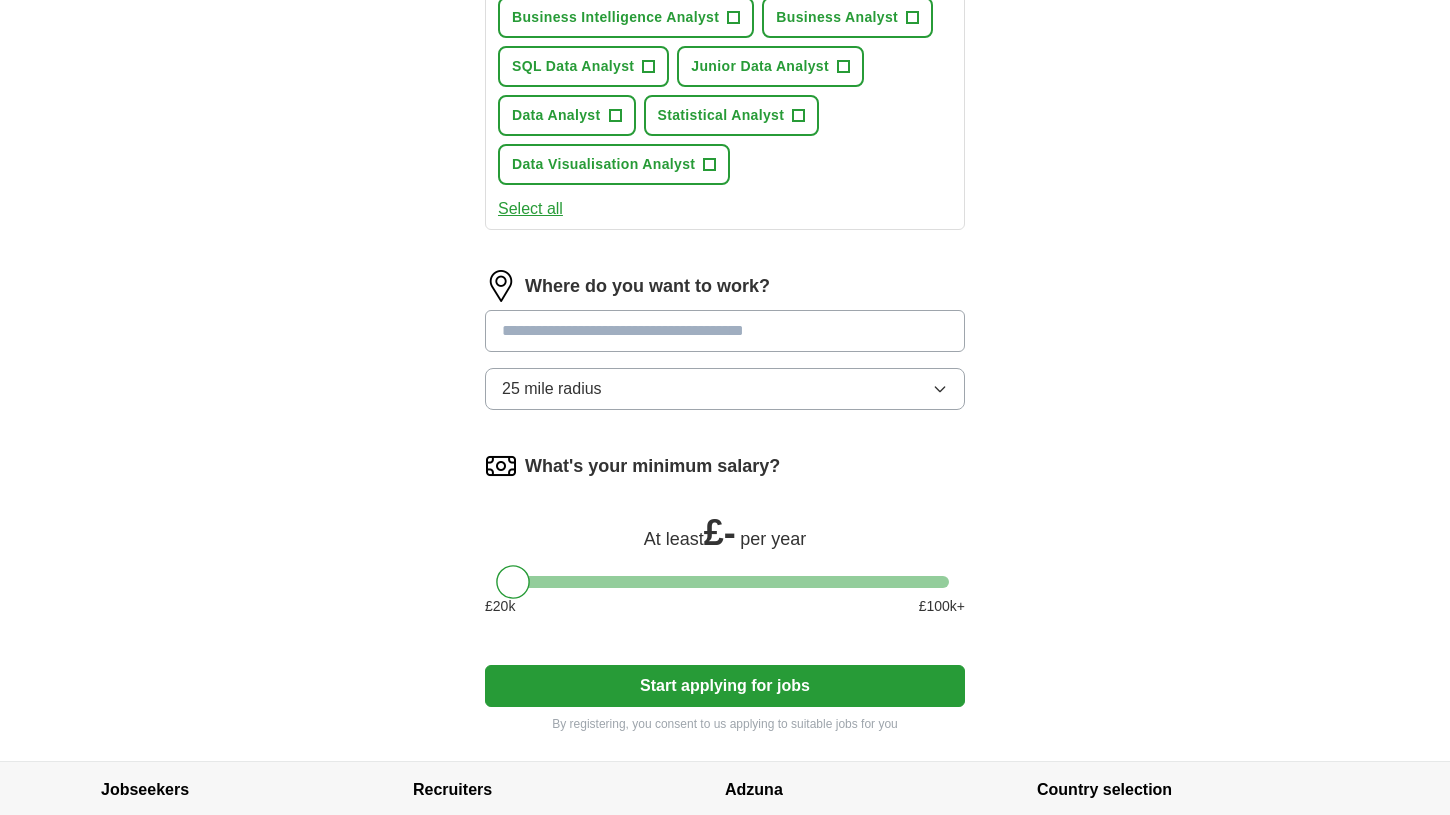 click at bounding box center [725, 331] 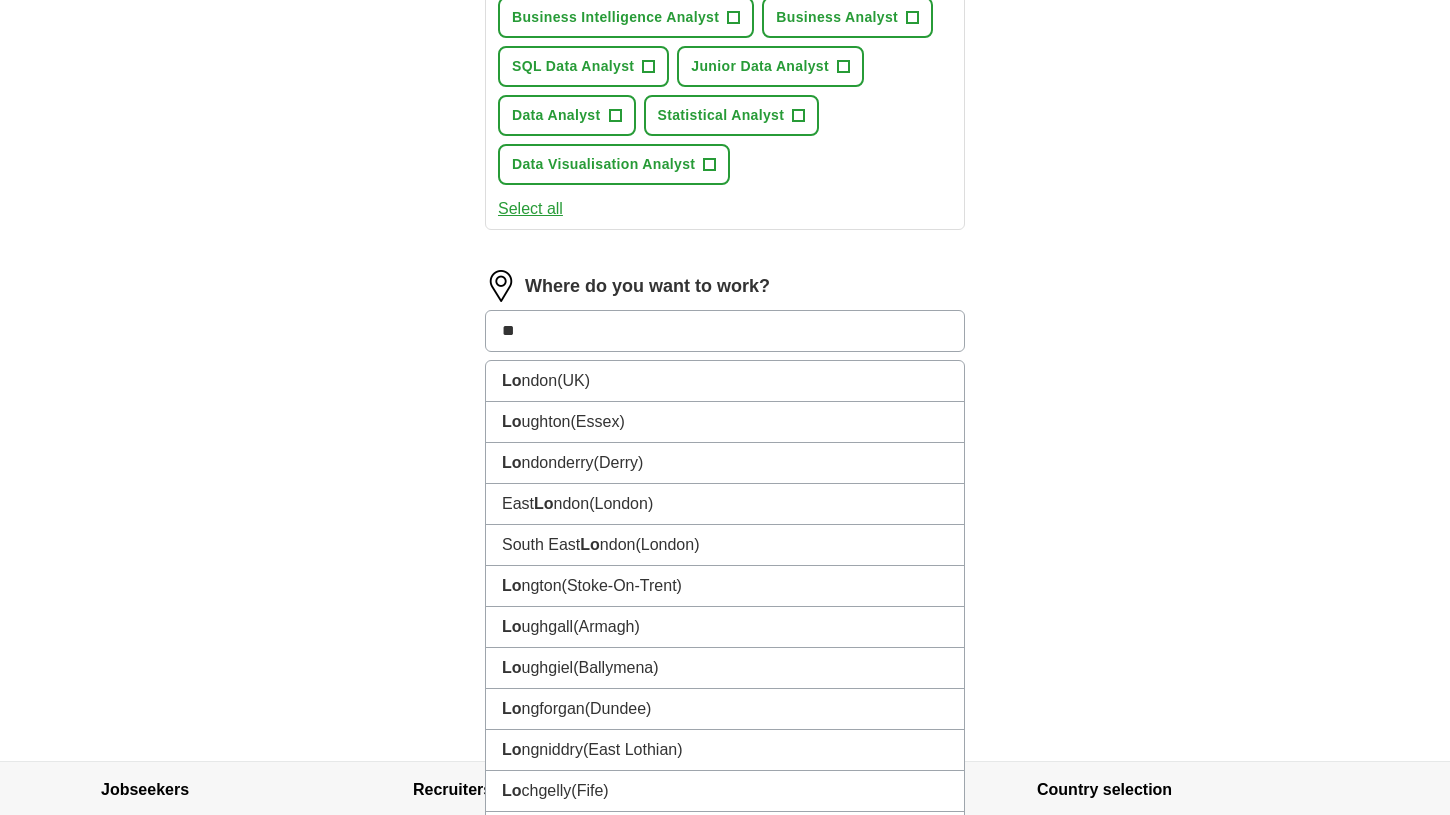 type on "***" 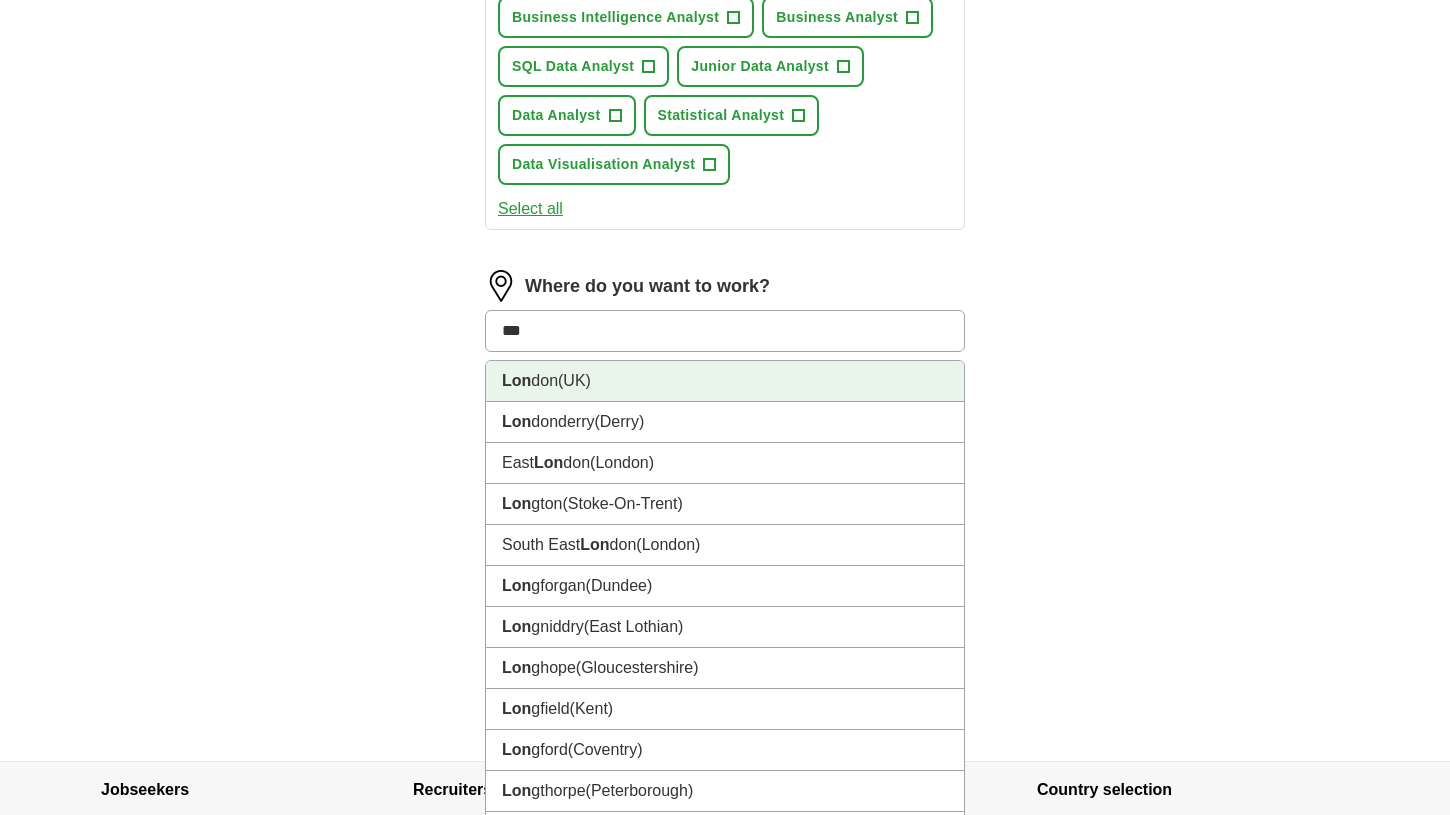 click on "[CITY]  (UK)" at bounding box center [725, 381] 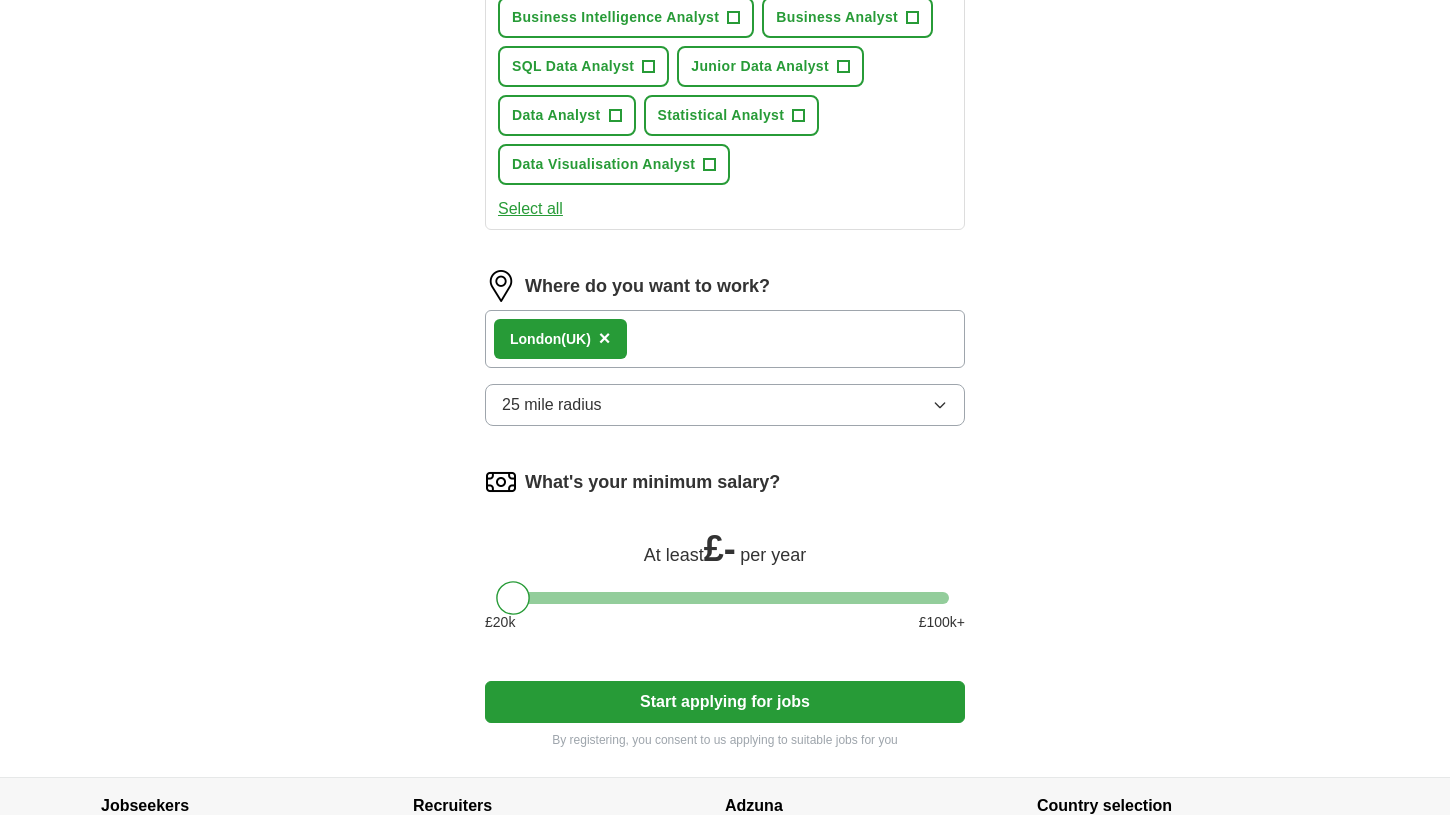 click on "[CITY]  (UK) ×" at bounding box center [725, 339] 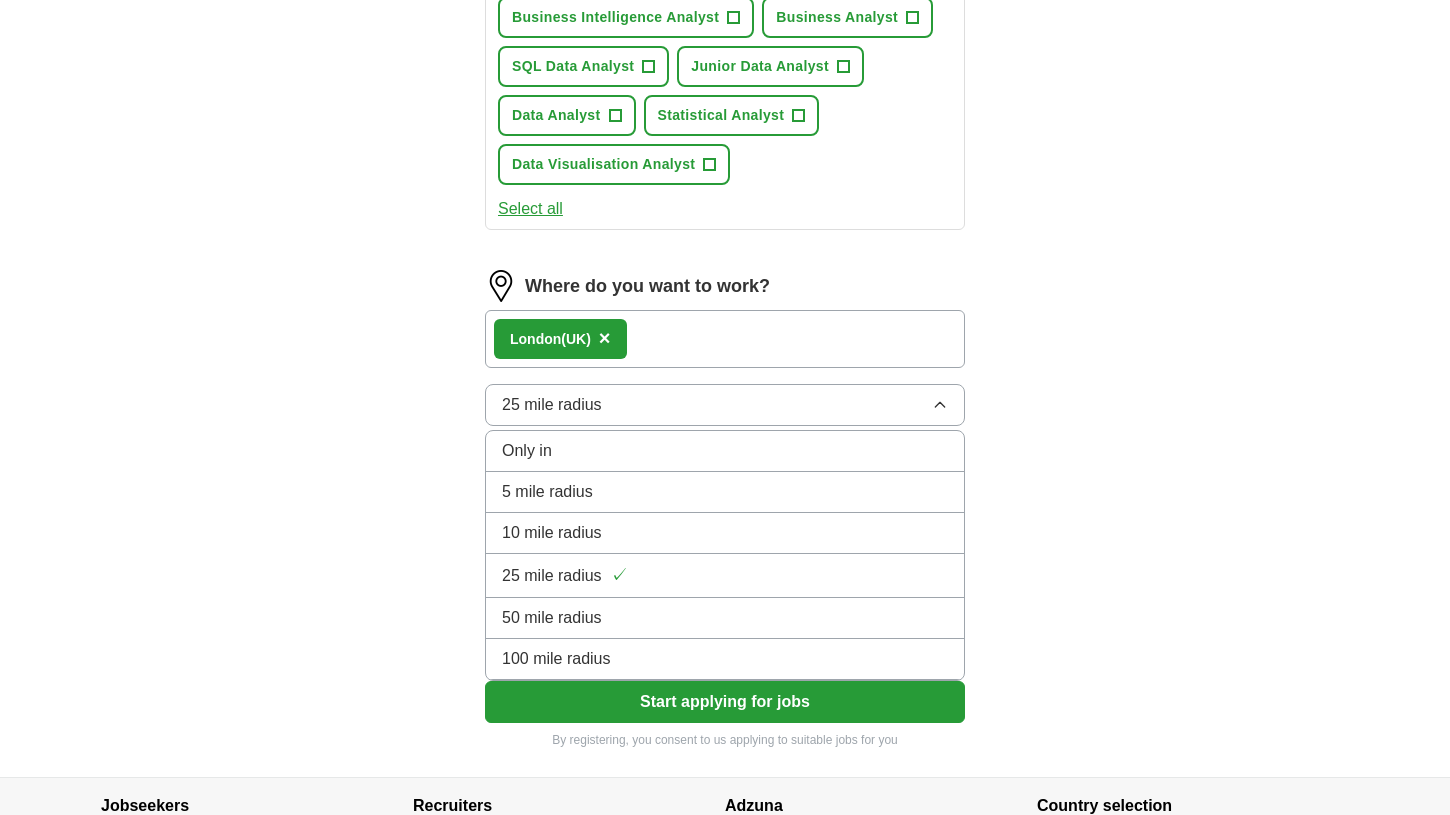 click on "50 mile radius" at bounding box center [725, 618] 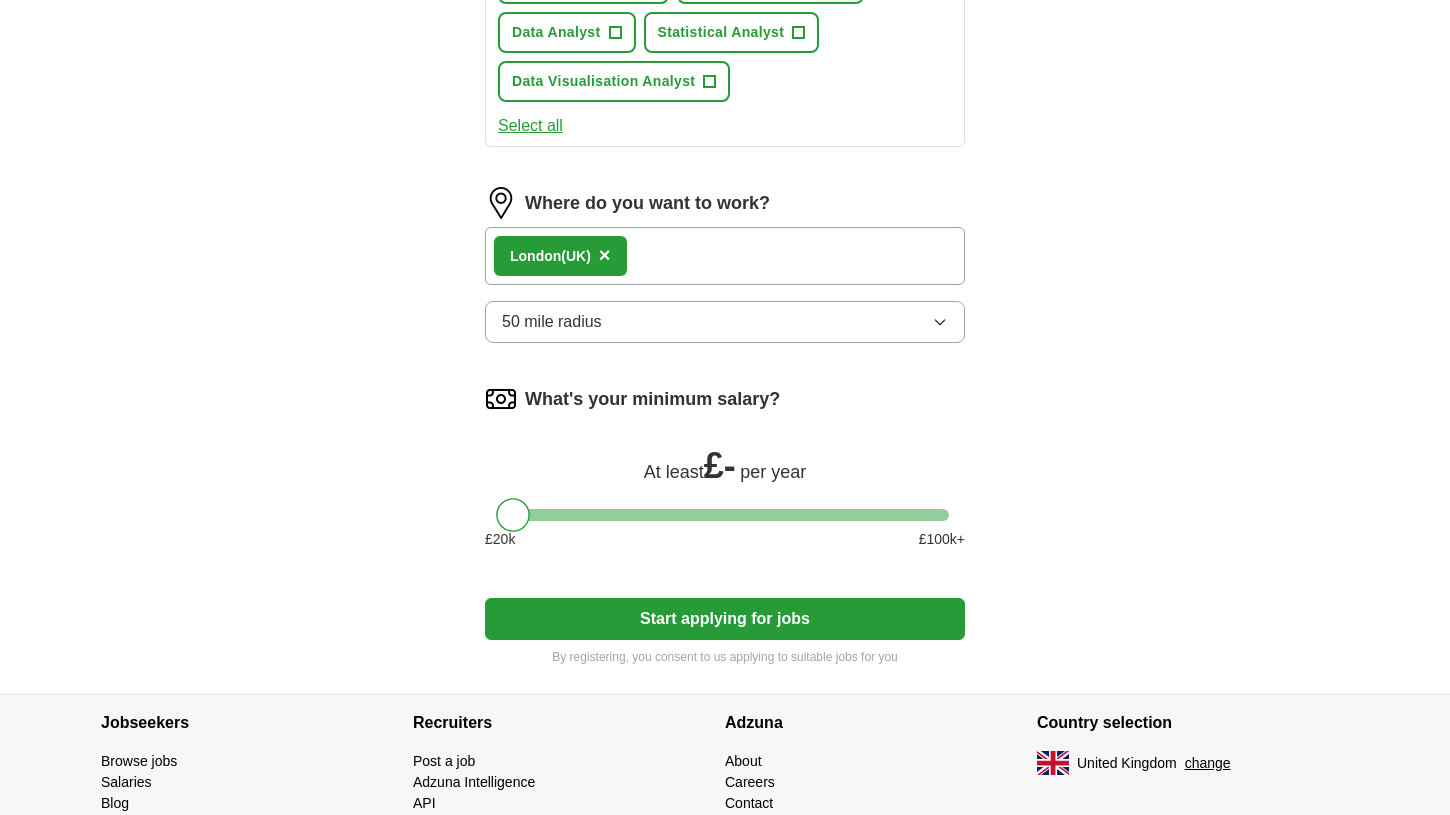 scroll, scrollTop: 939, scrollLeft: 0, axis: vertical 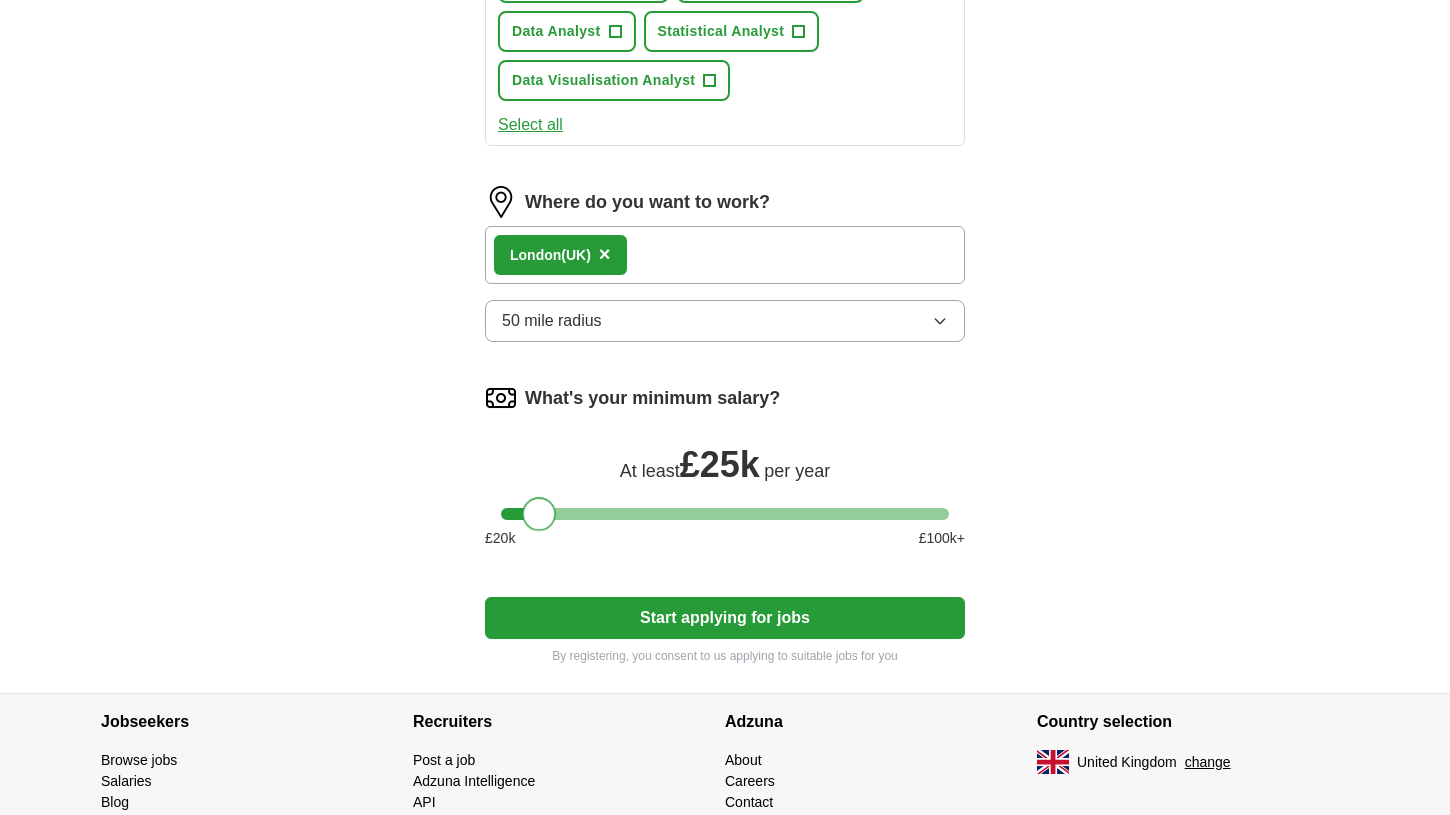 drag, startPoint x: 516, startPoint y: 520, endPoint x: 544, endPoint y: 521, distance: 28.01785 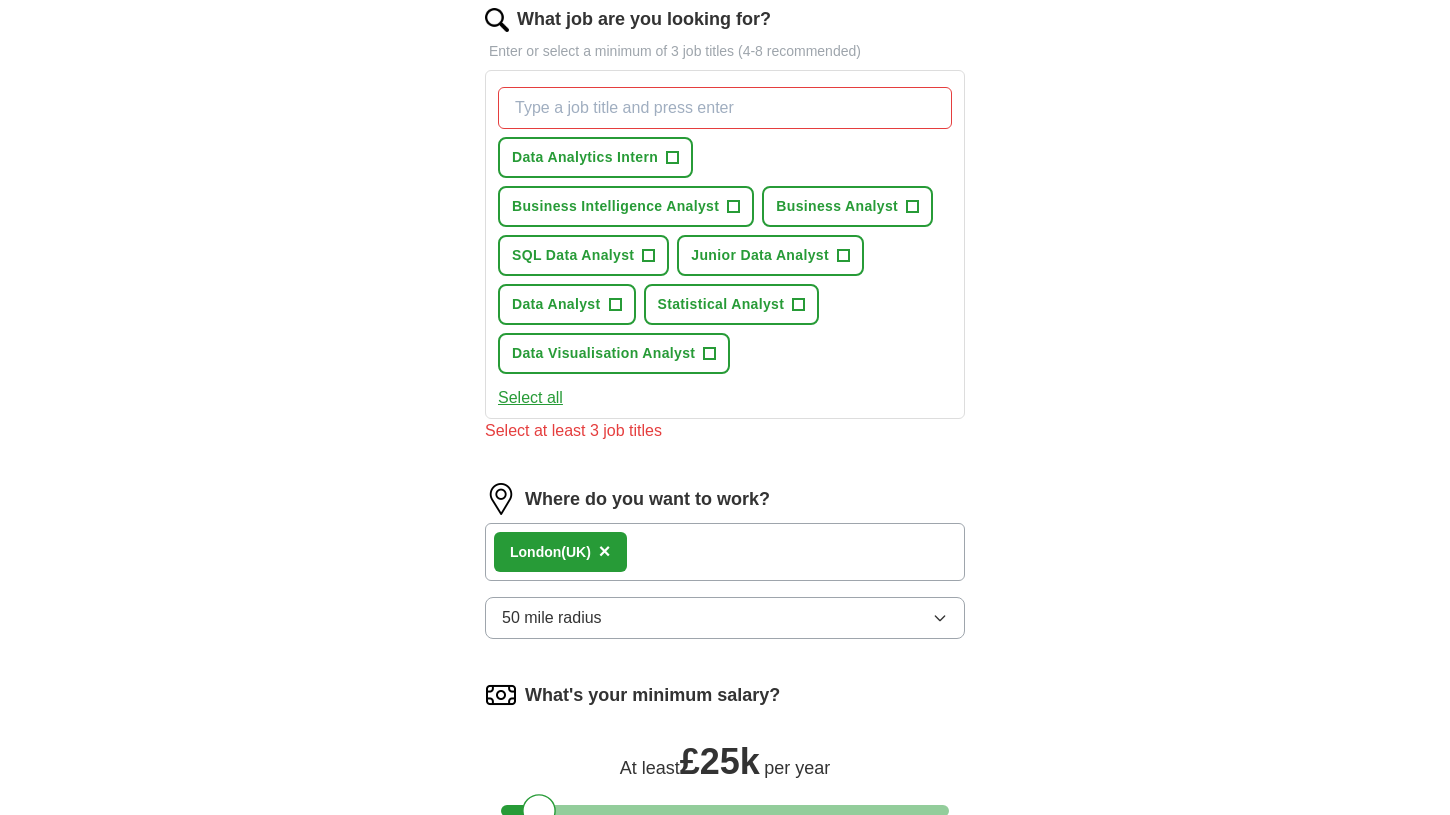 scroll, scrollTop: 665, scrollLeft: 0, axis: vertical 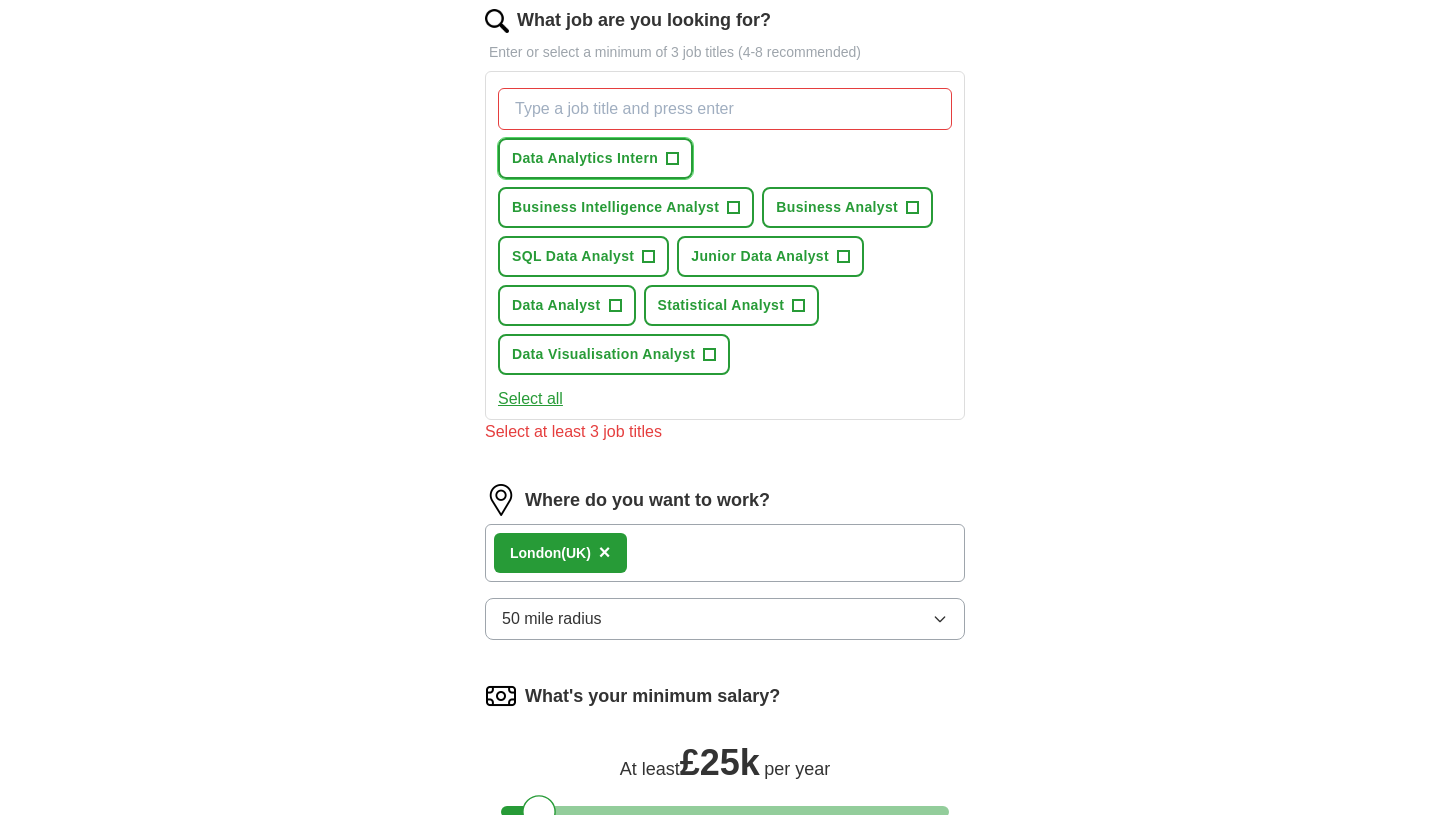click on "+" at bounding box center [673, 159] 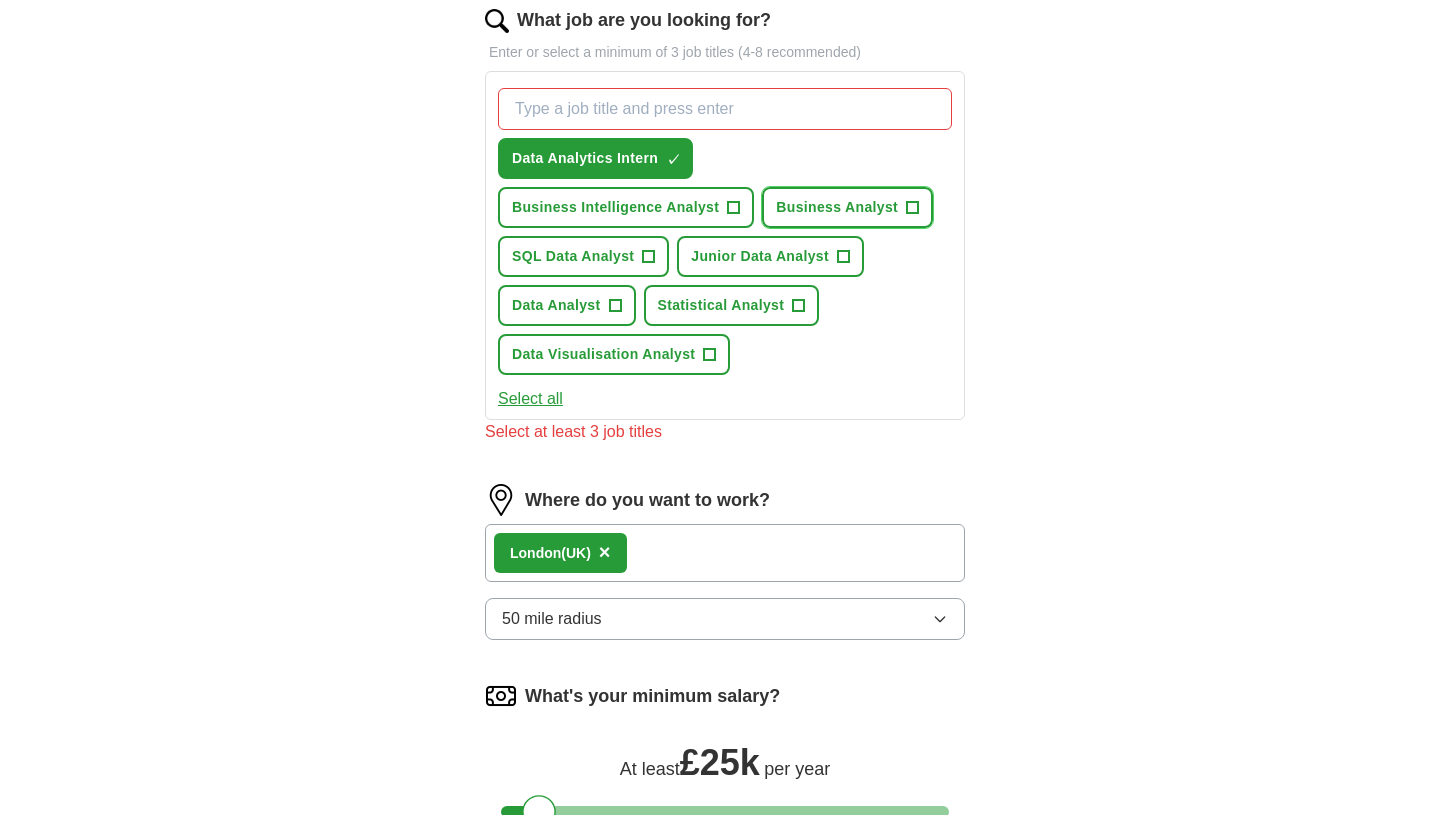 click on "Business Analyst" at bounding box center (837, 207) 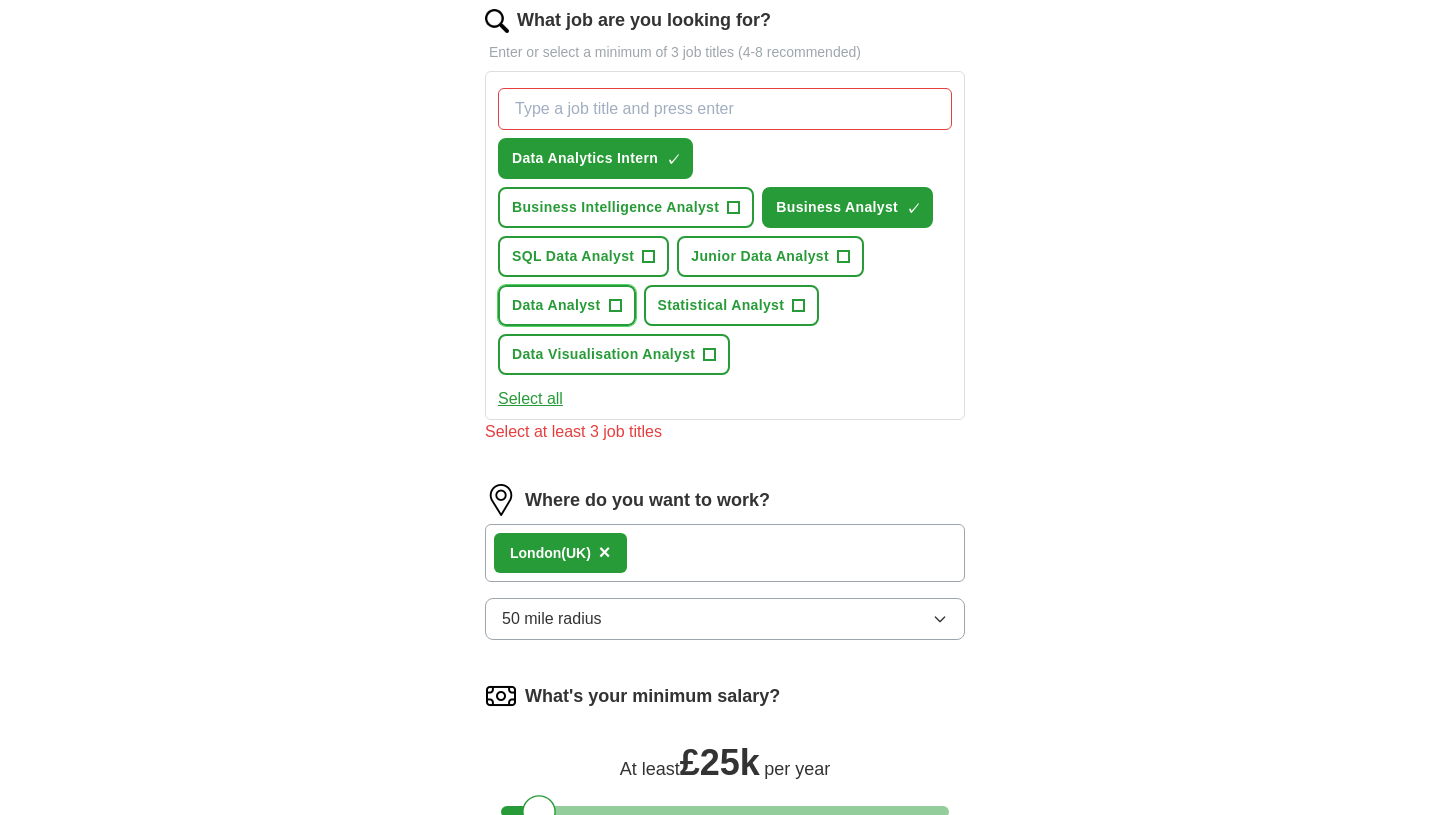 click on "+" at bounding box center (615, 306) 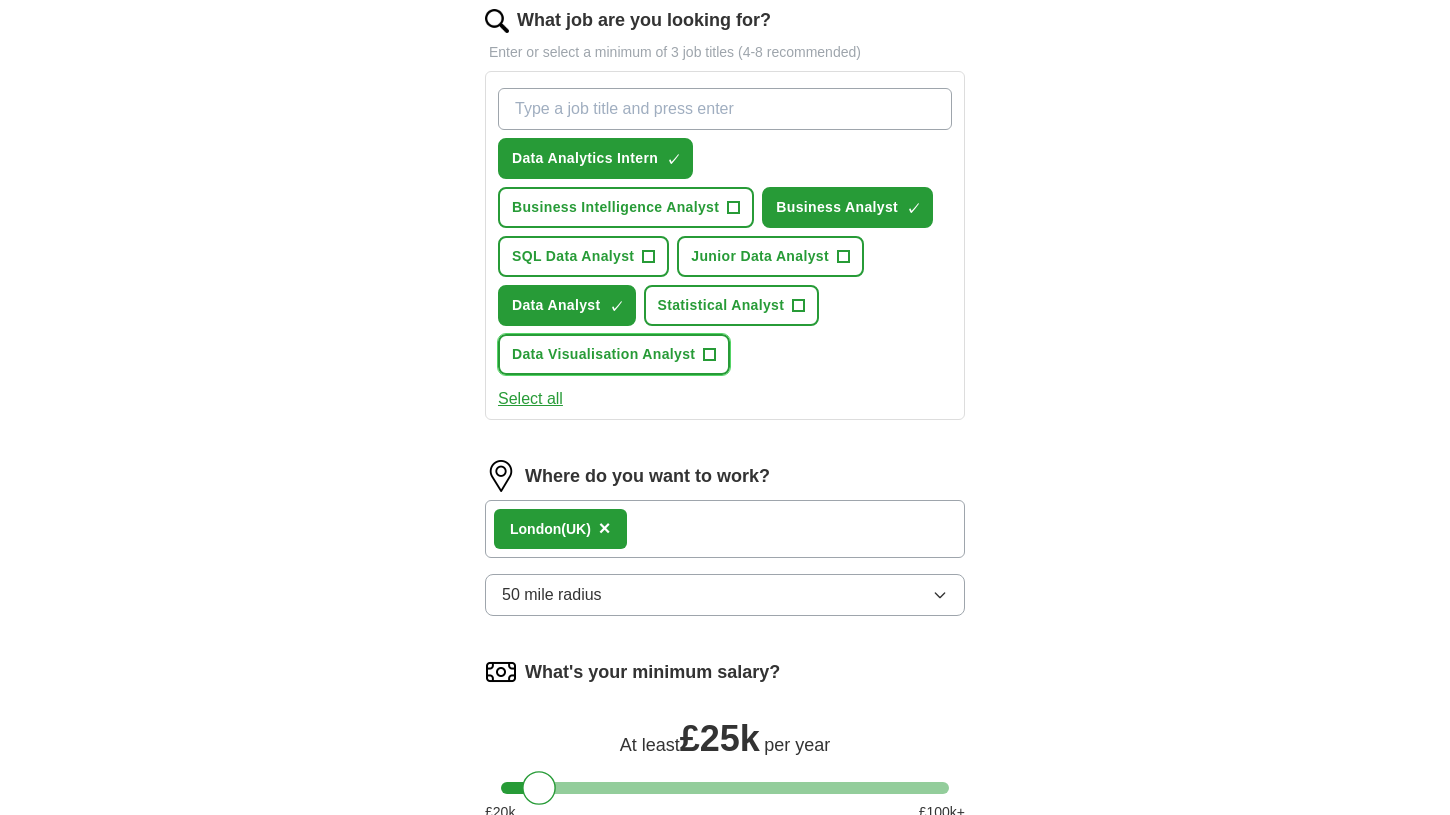 click on "+" at bounding box center [710, 355] 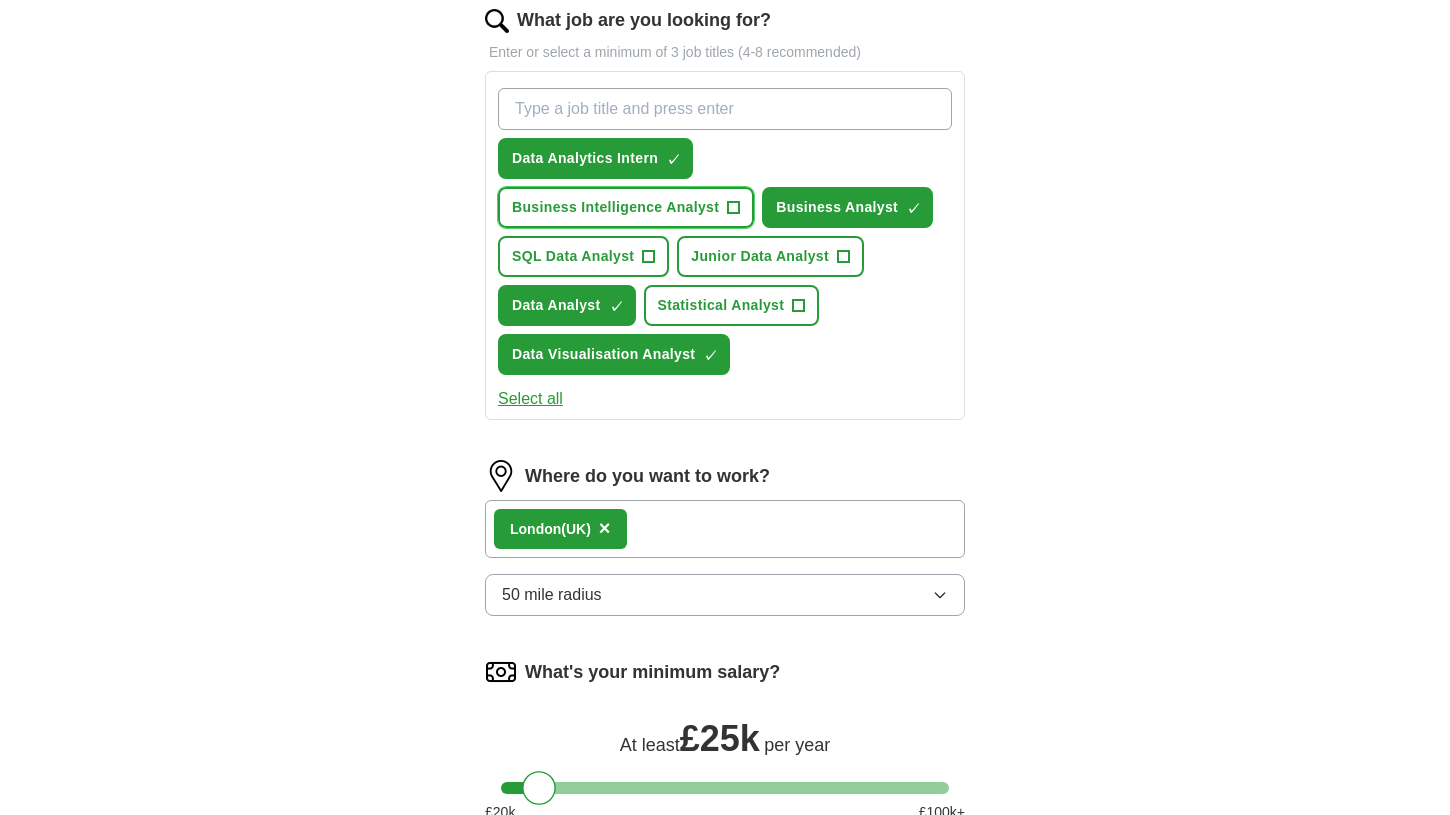 click on "Business Intelligence Analyst" at bounding box center [615, 207] 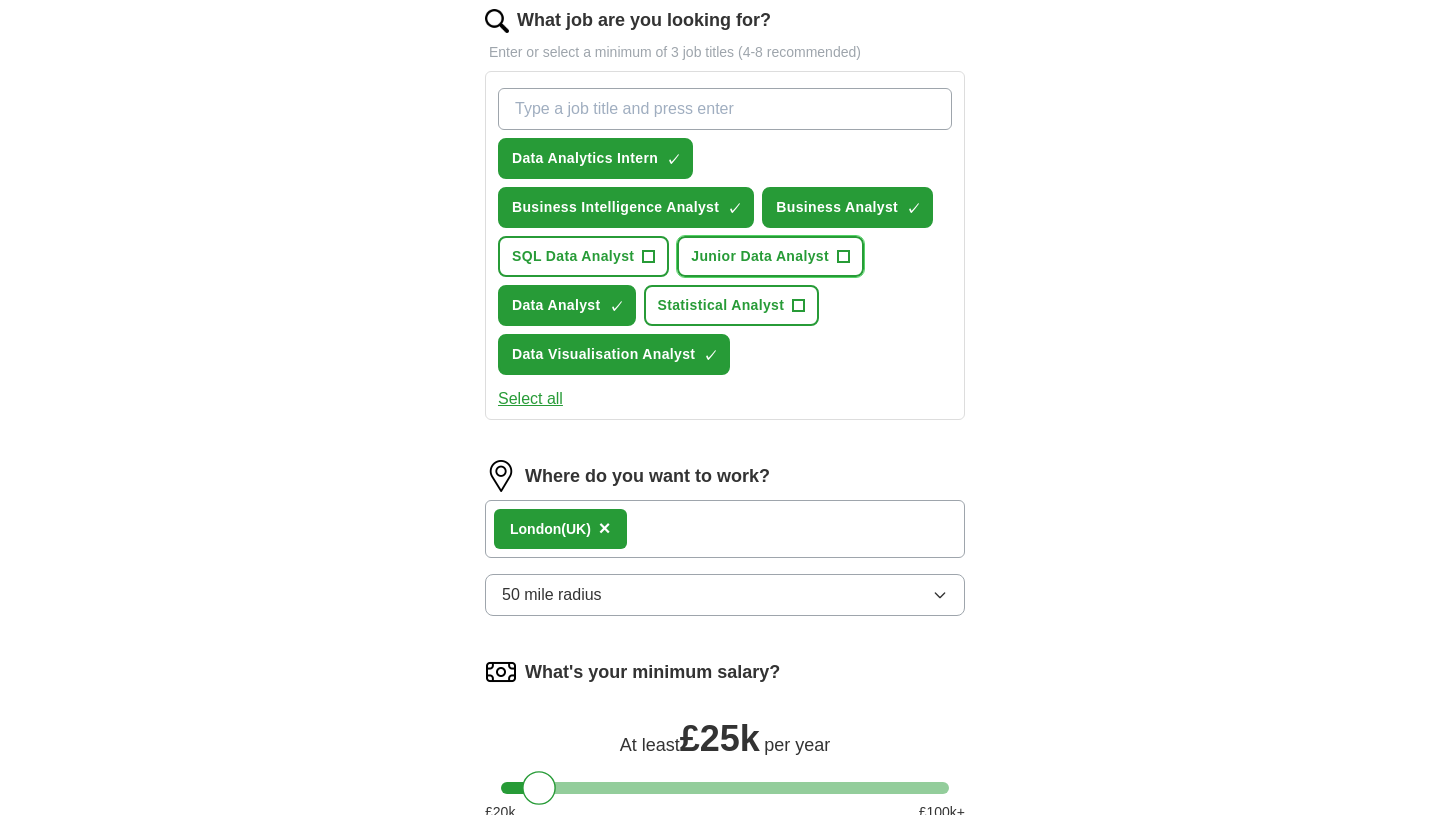 click on "Junior Data Analyst" at bounding box center (760, 256) 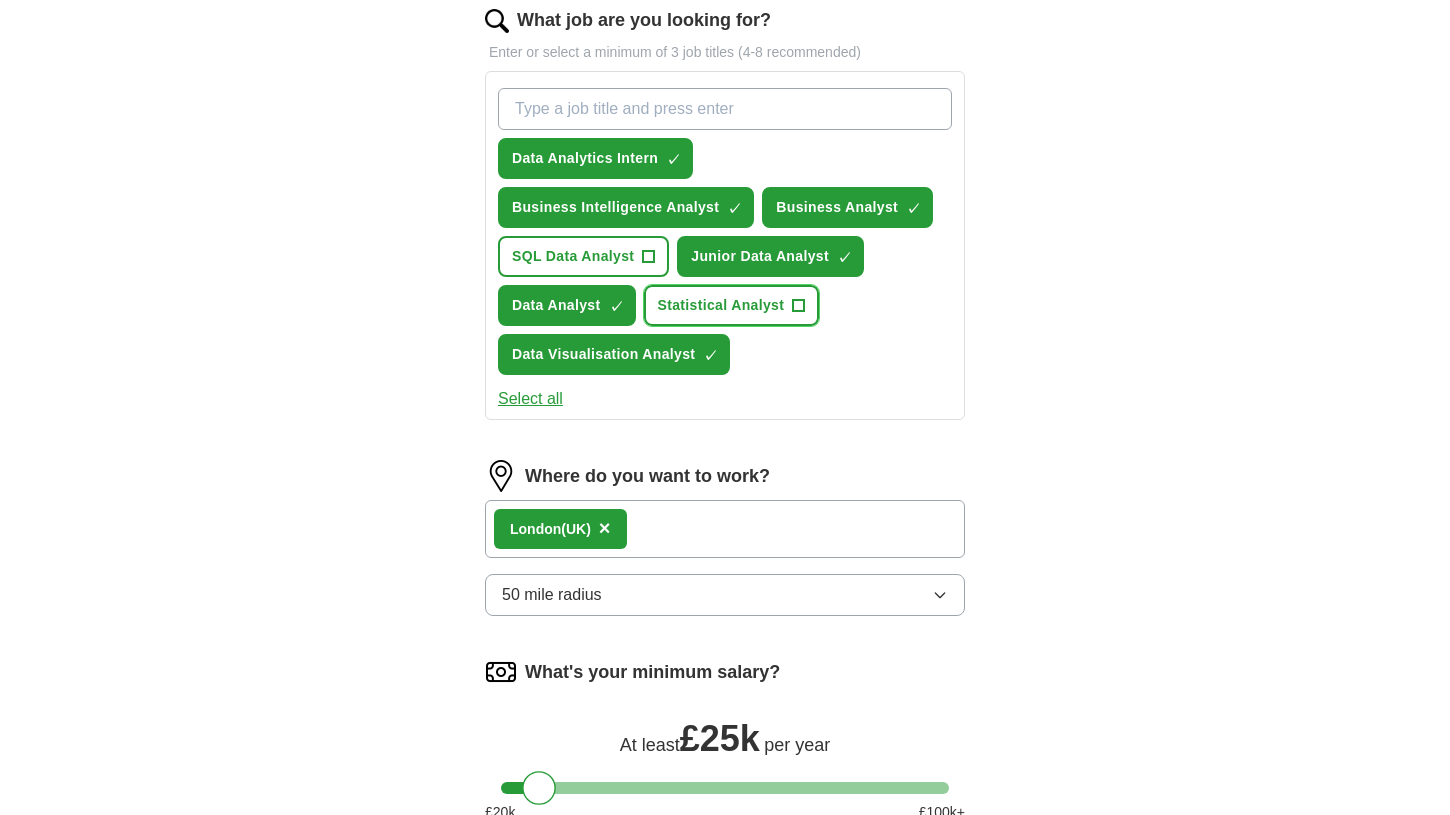 click on "Statistical Analyst" at bounding box center (721, 305) 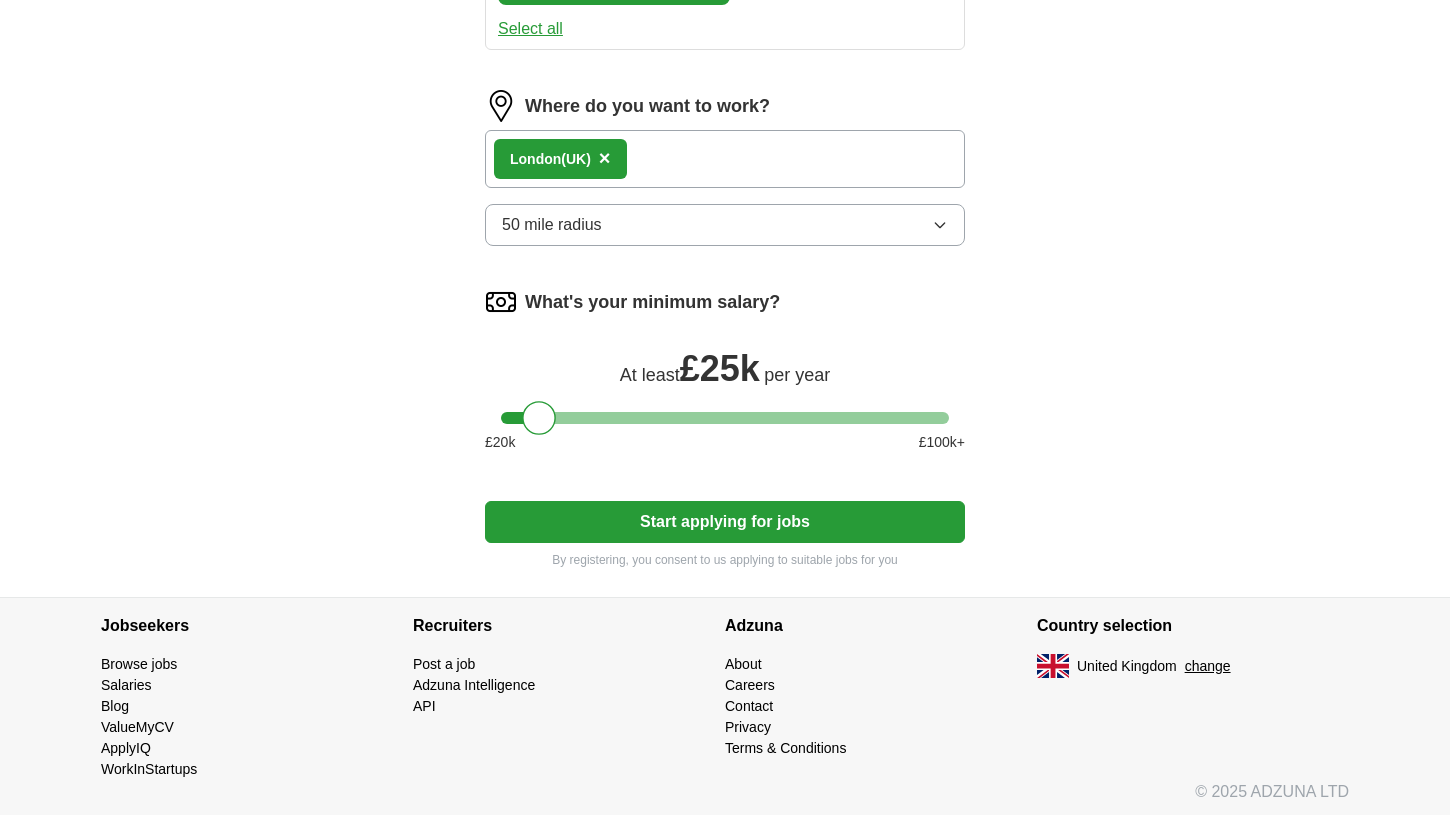 click on "Start applying for jobs" at bounding box center (725, 522) 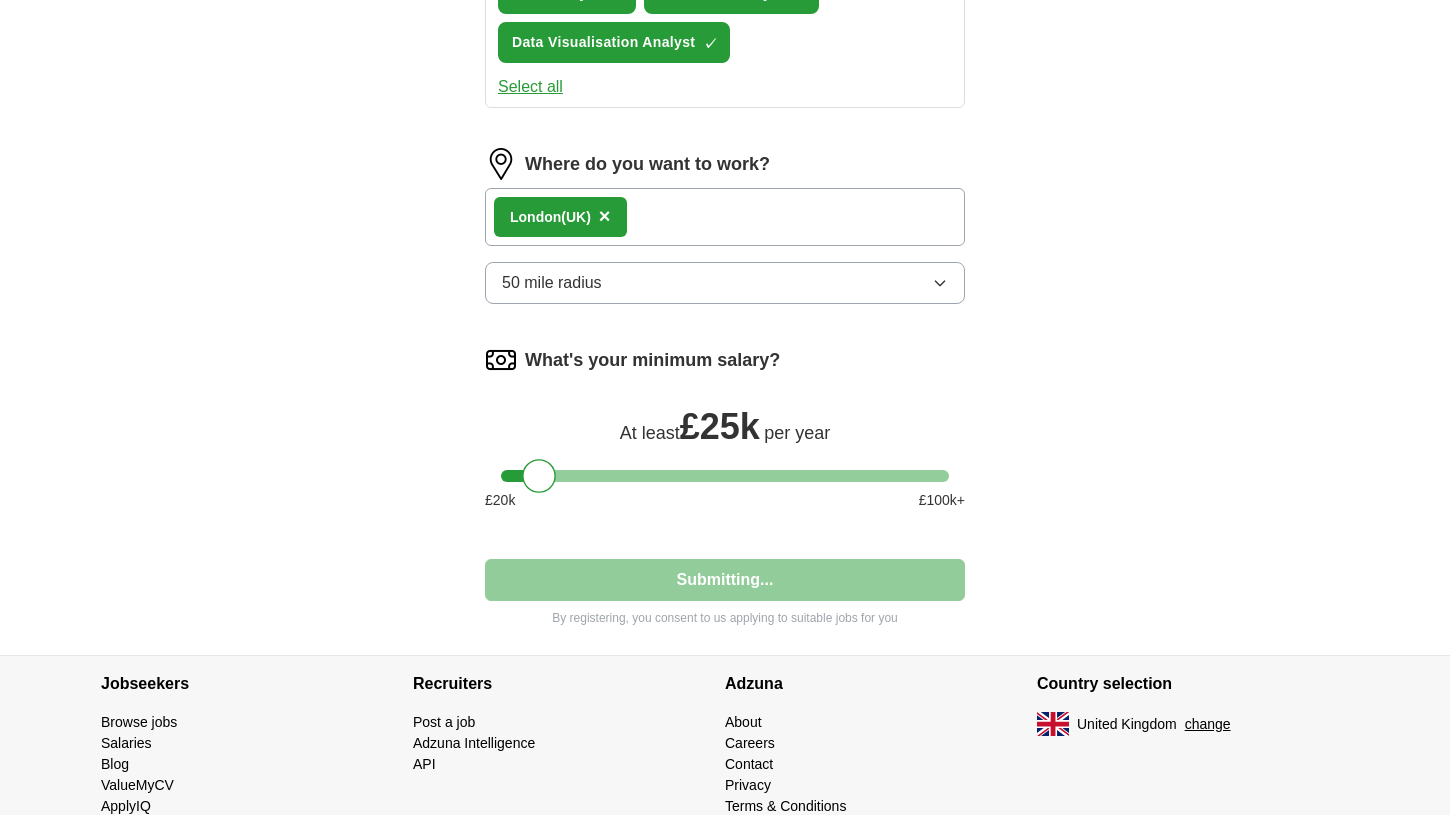 select on "**" 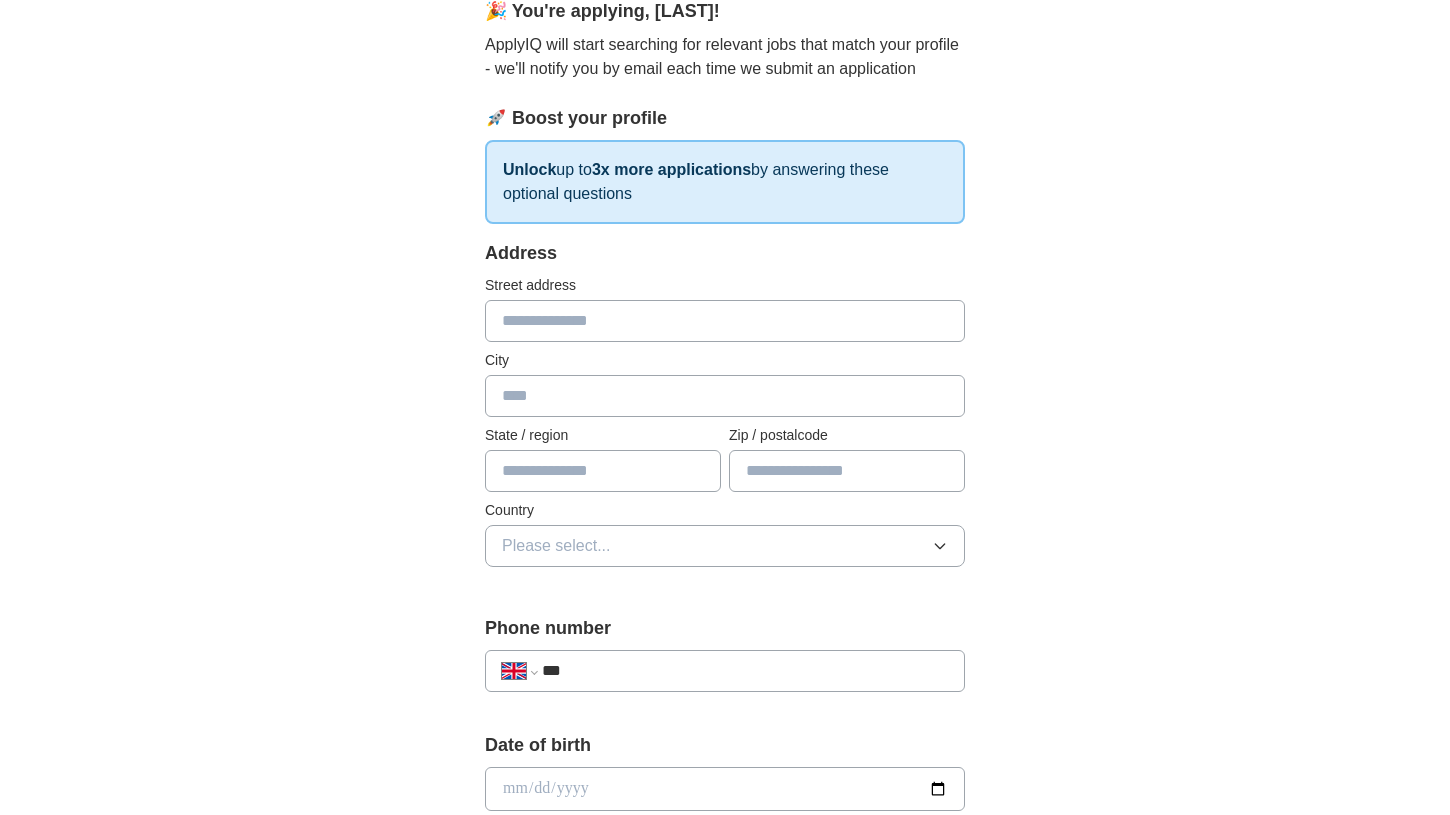 scroll, scrollTop: 213, scrollLeft: 0, axis: vertical 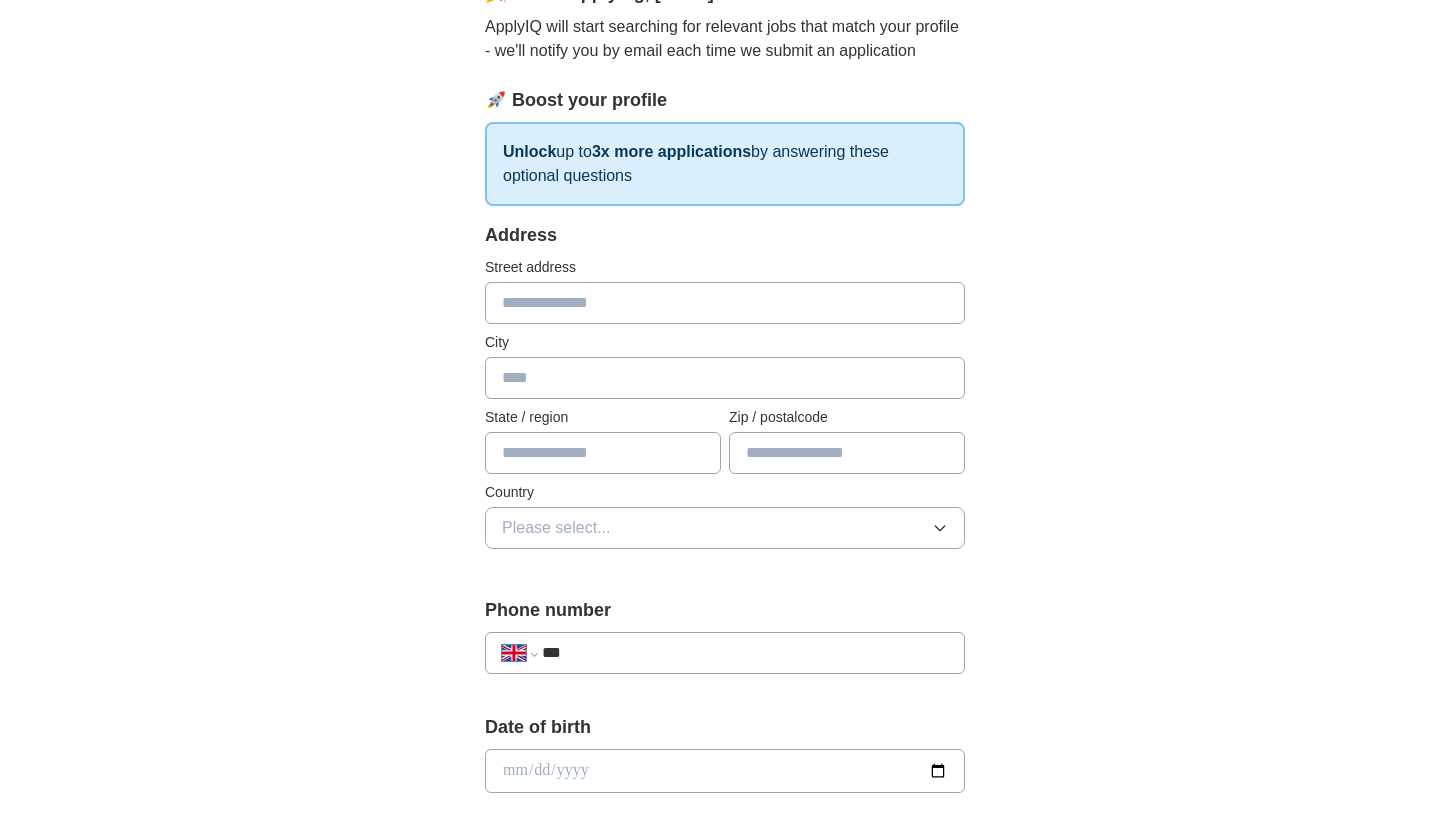 click at bounding box center [725, 303] 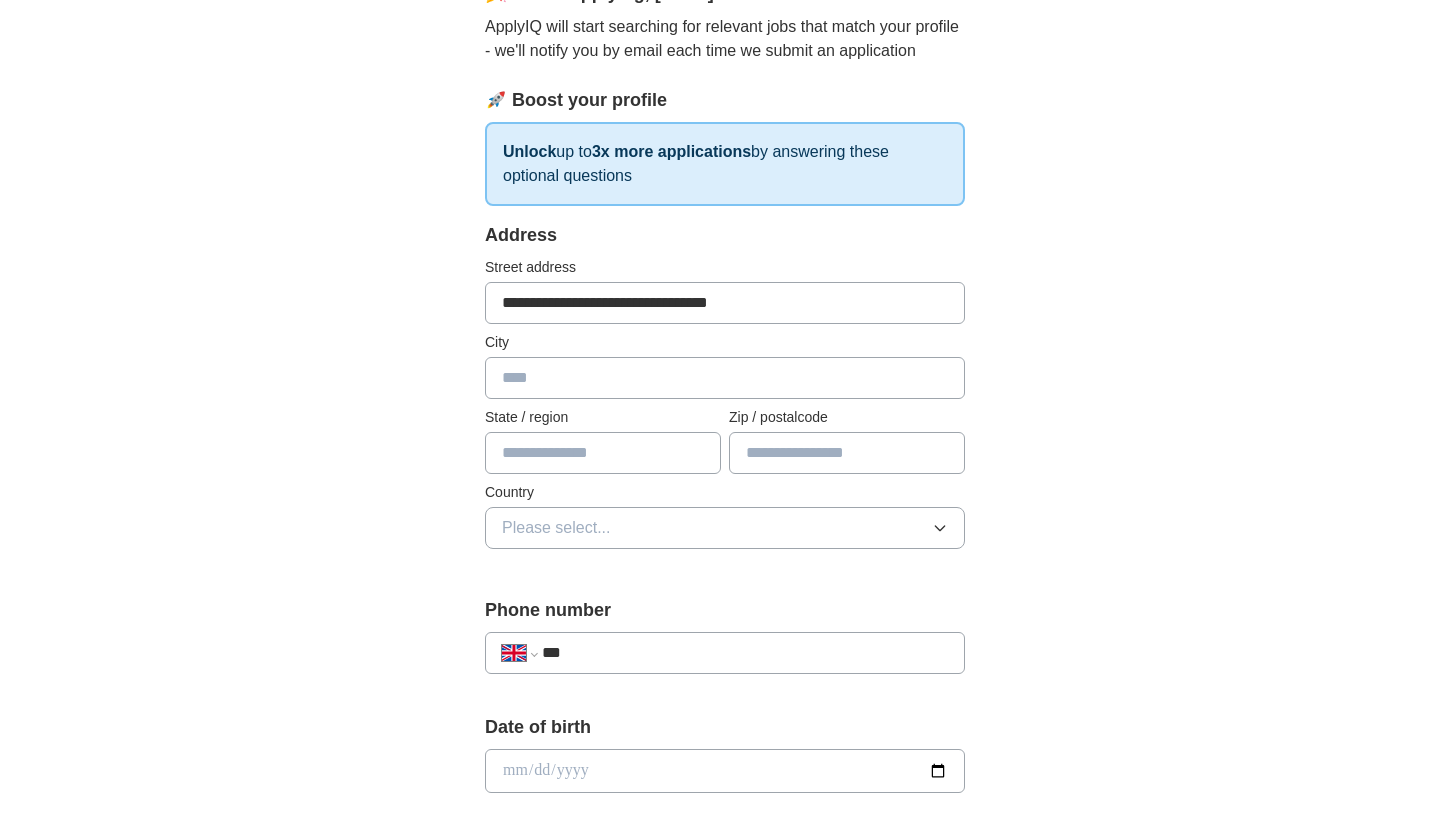 type on "******" 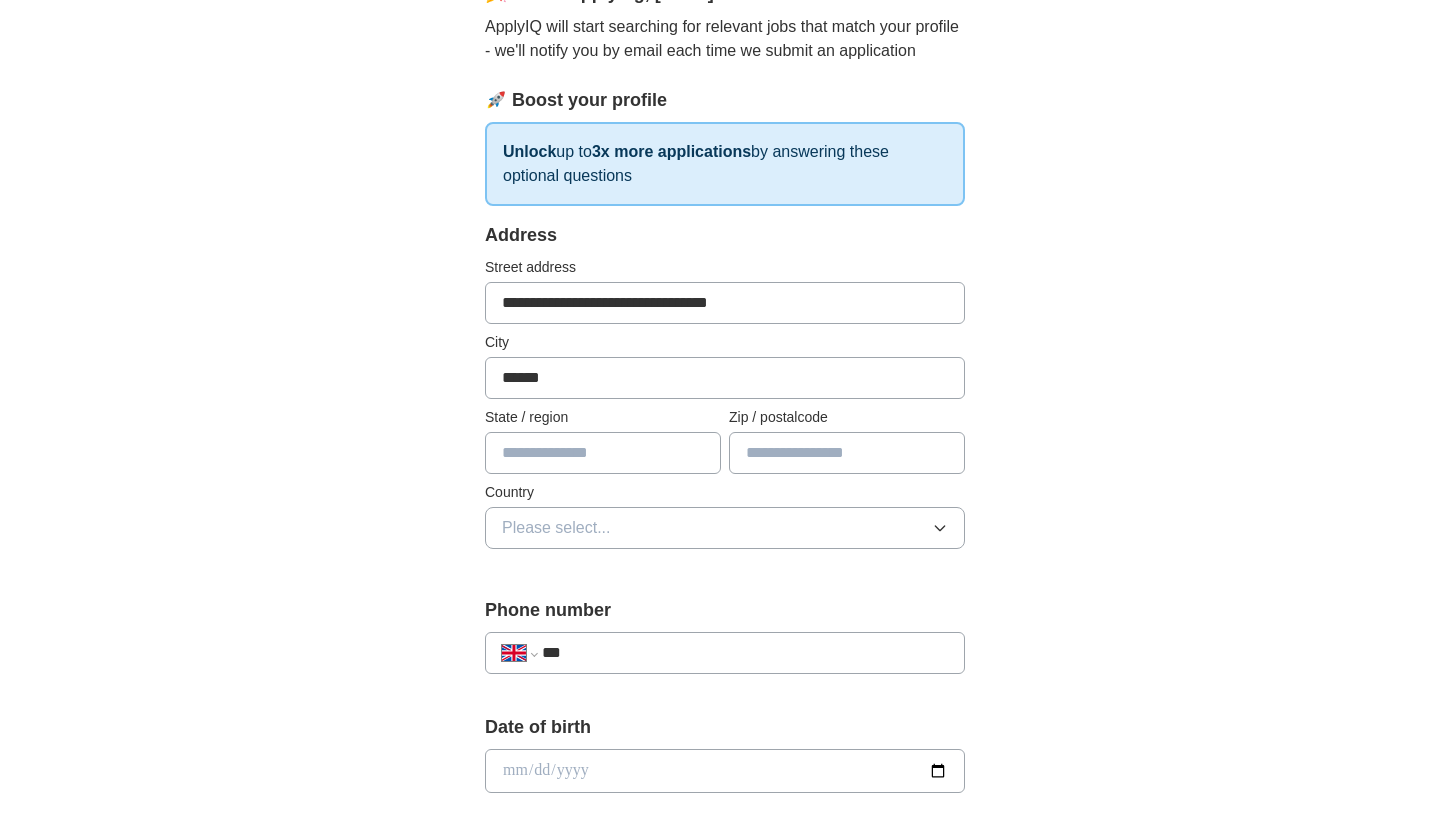 type on "*****" 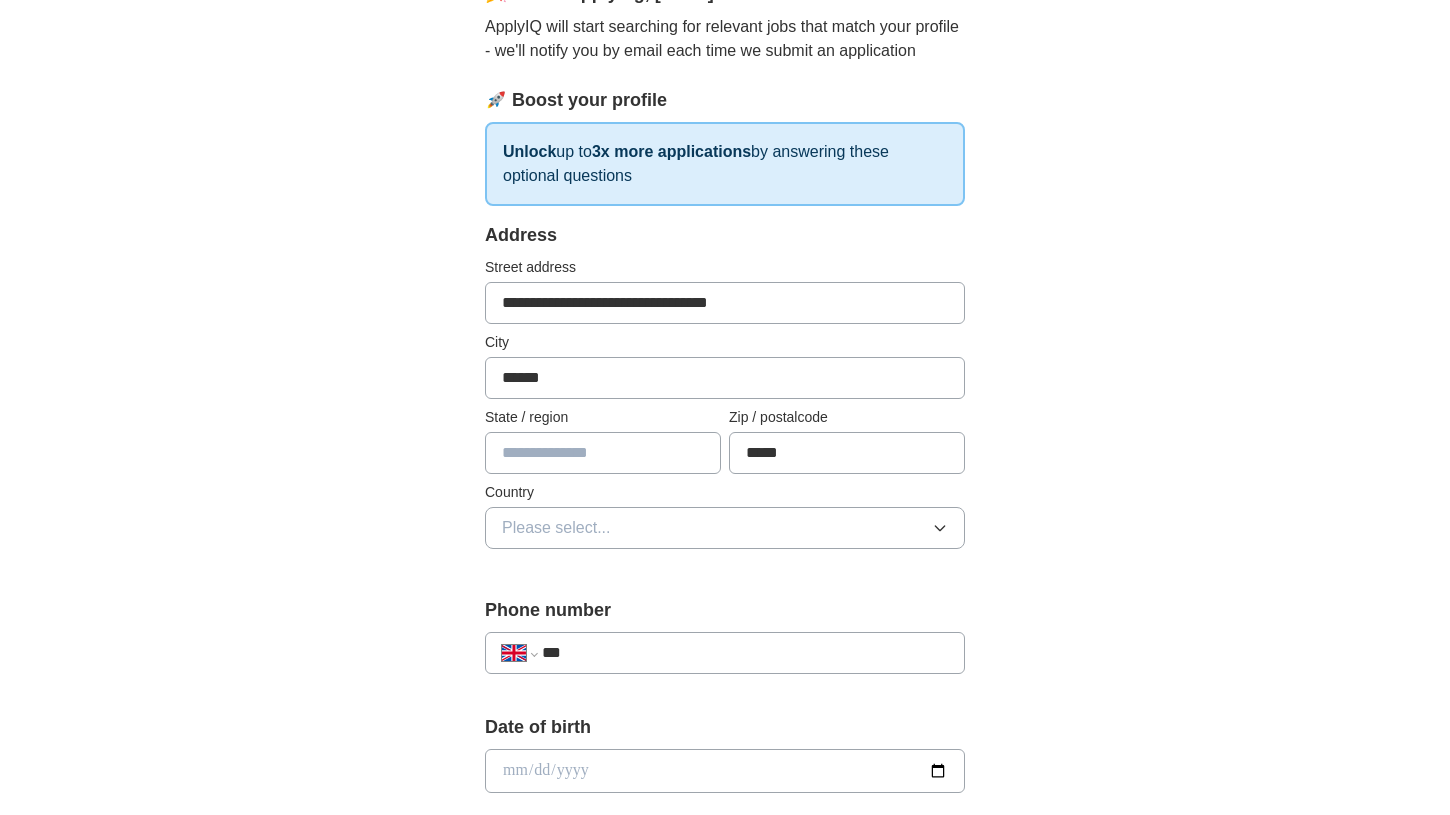 click at bounding box center [603, 453] 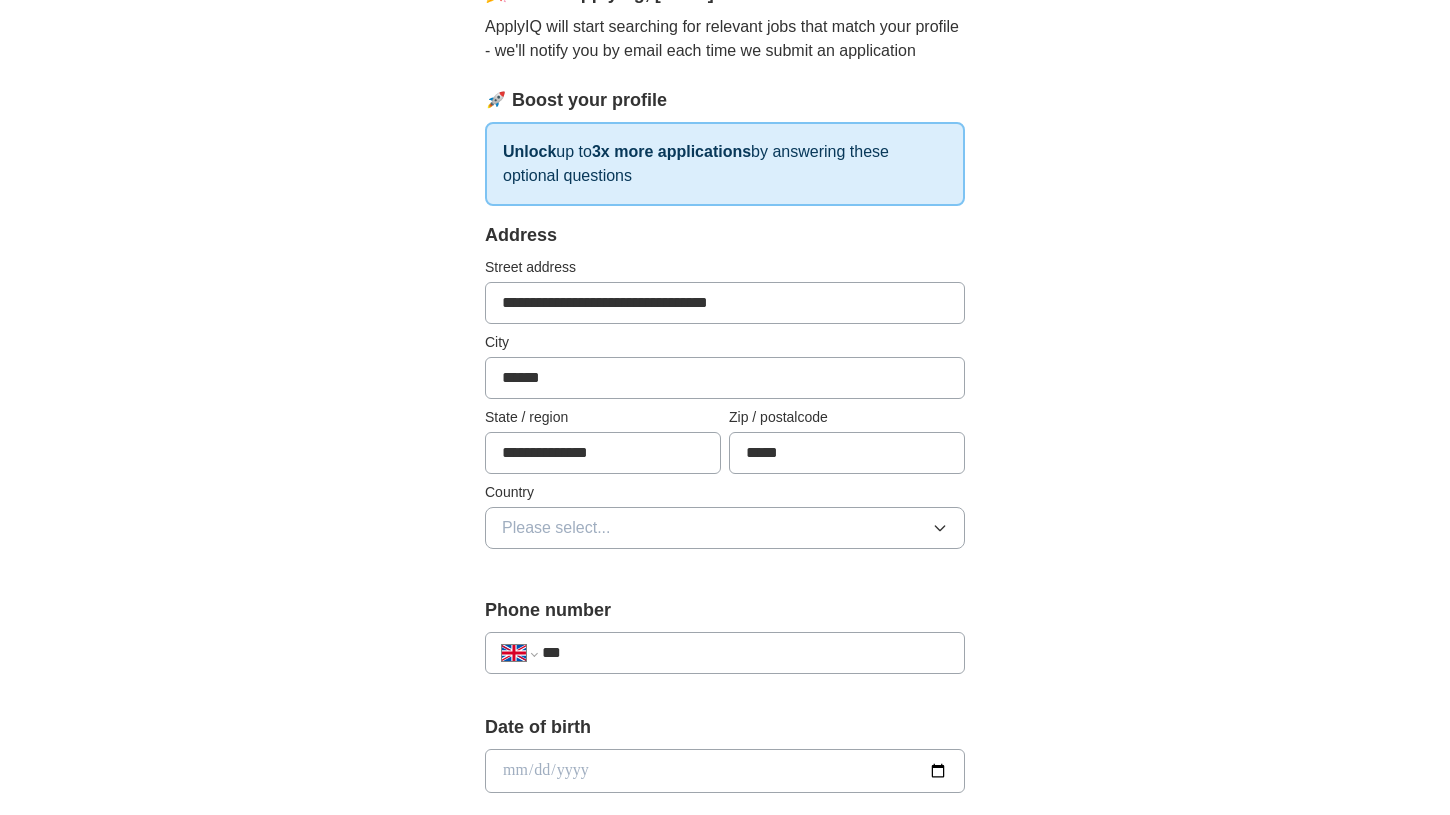 click on "Please select..." at bounding box center (725, 528) 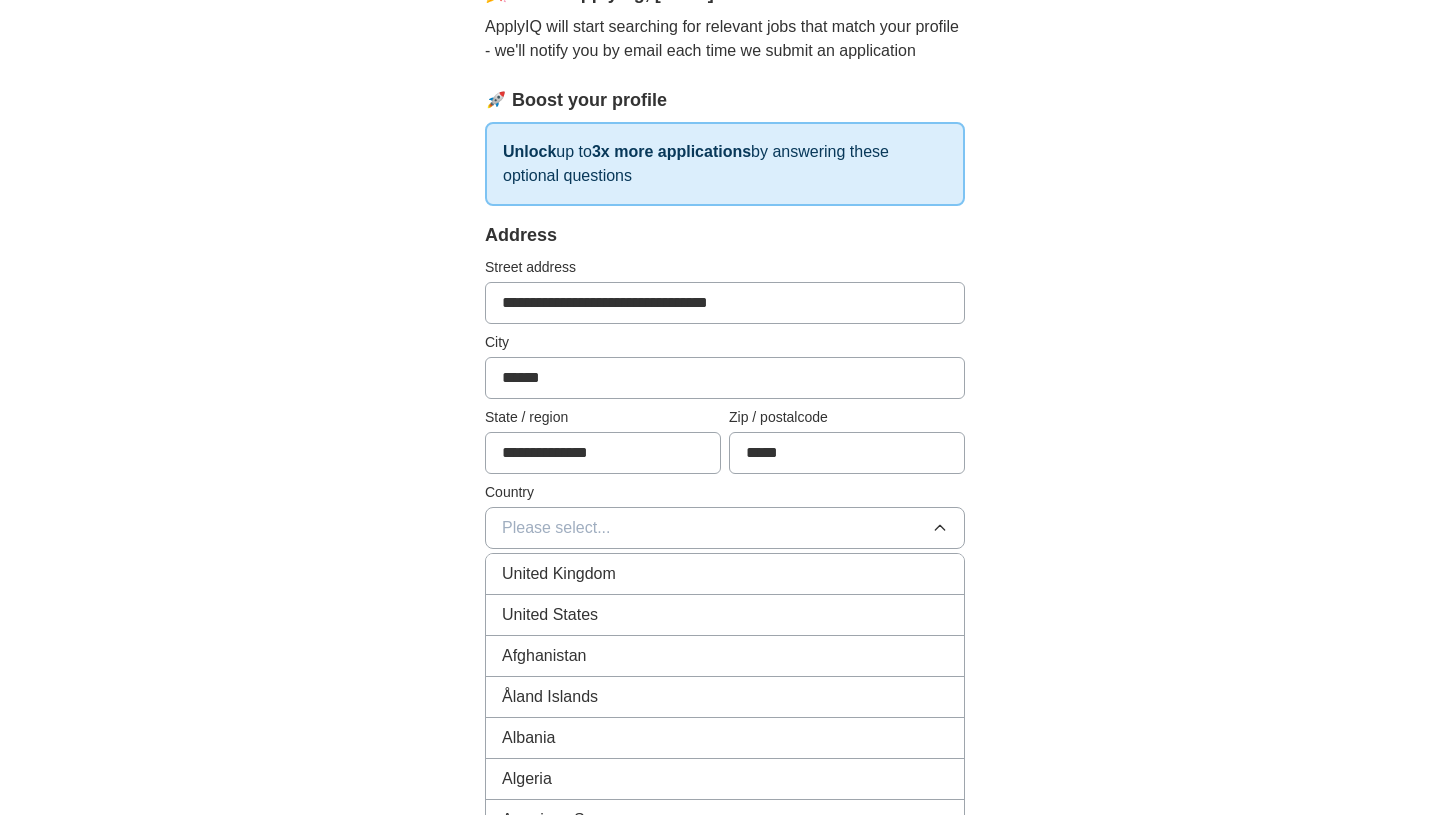 click on "United Kingdom" at bounding box center [725, 574] 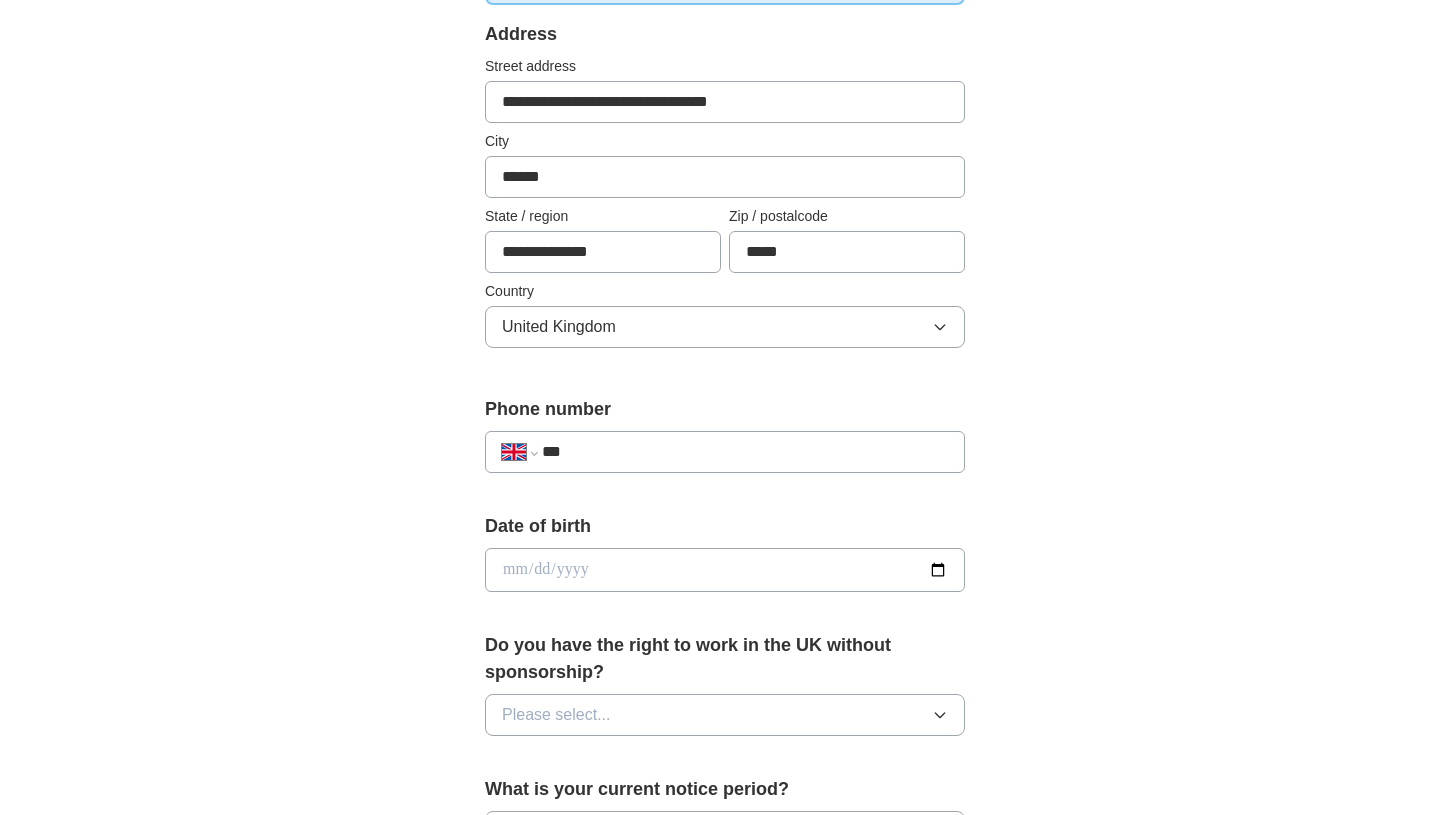 scroll, scrollTop: 455, scrollLeft: 0, axis: vertical 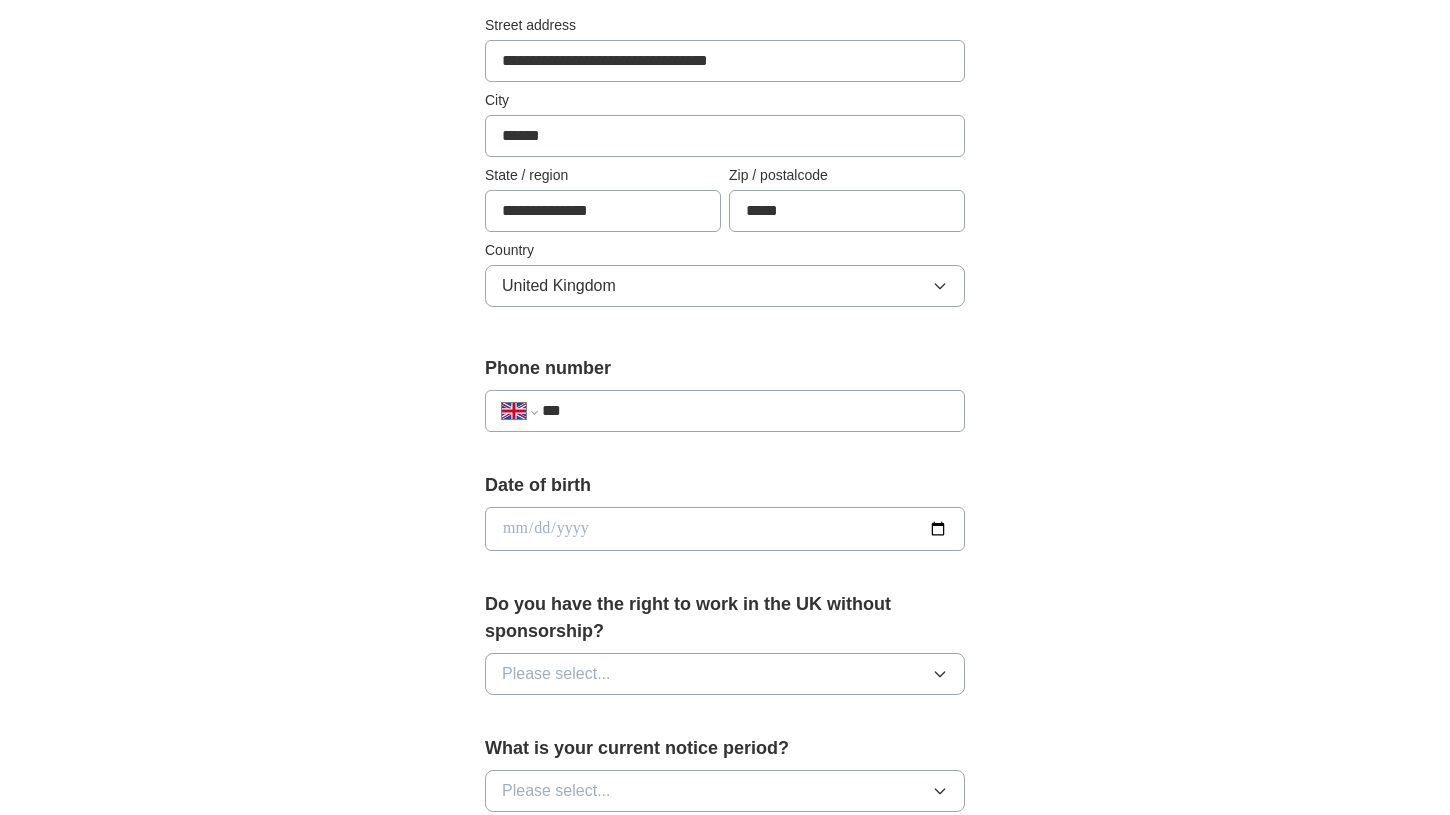 click on "***" at bounding box center [745, 411] 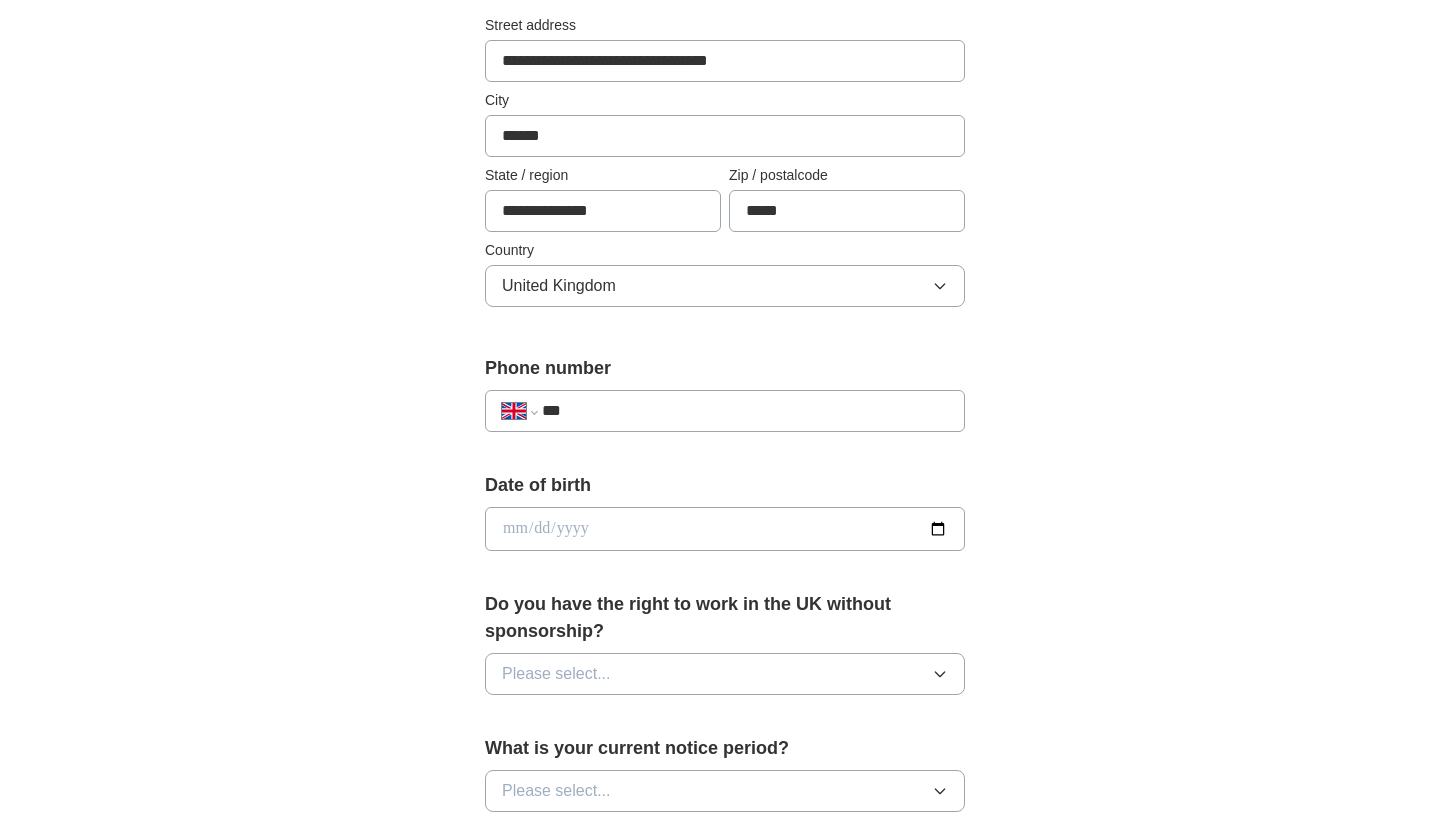 type on "**********" 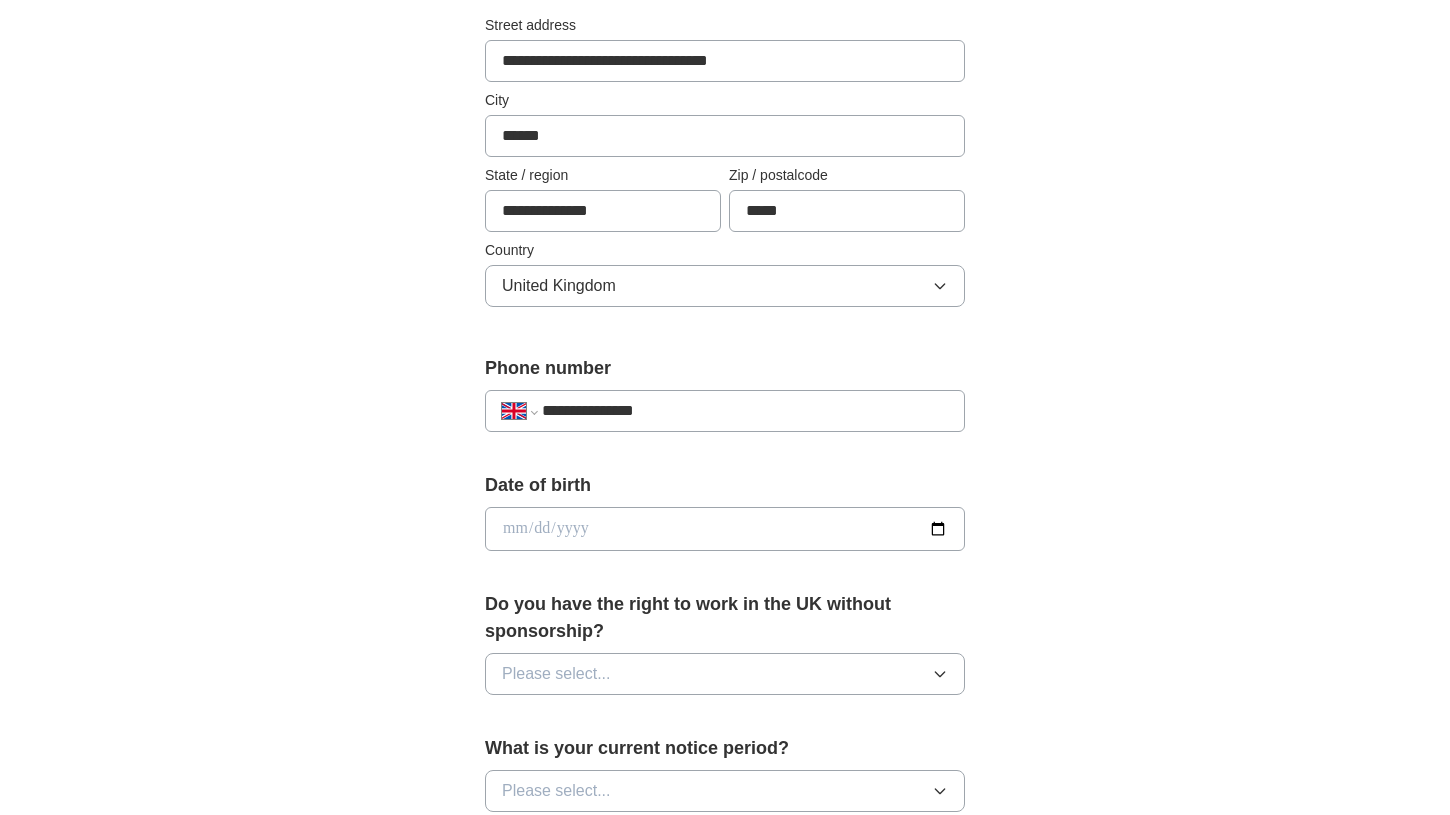 click at bounding box center [725, 529] 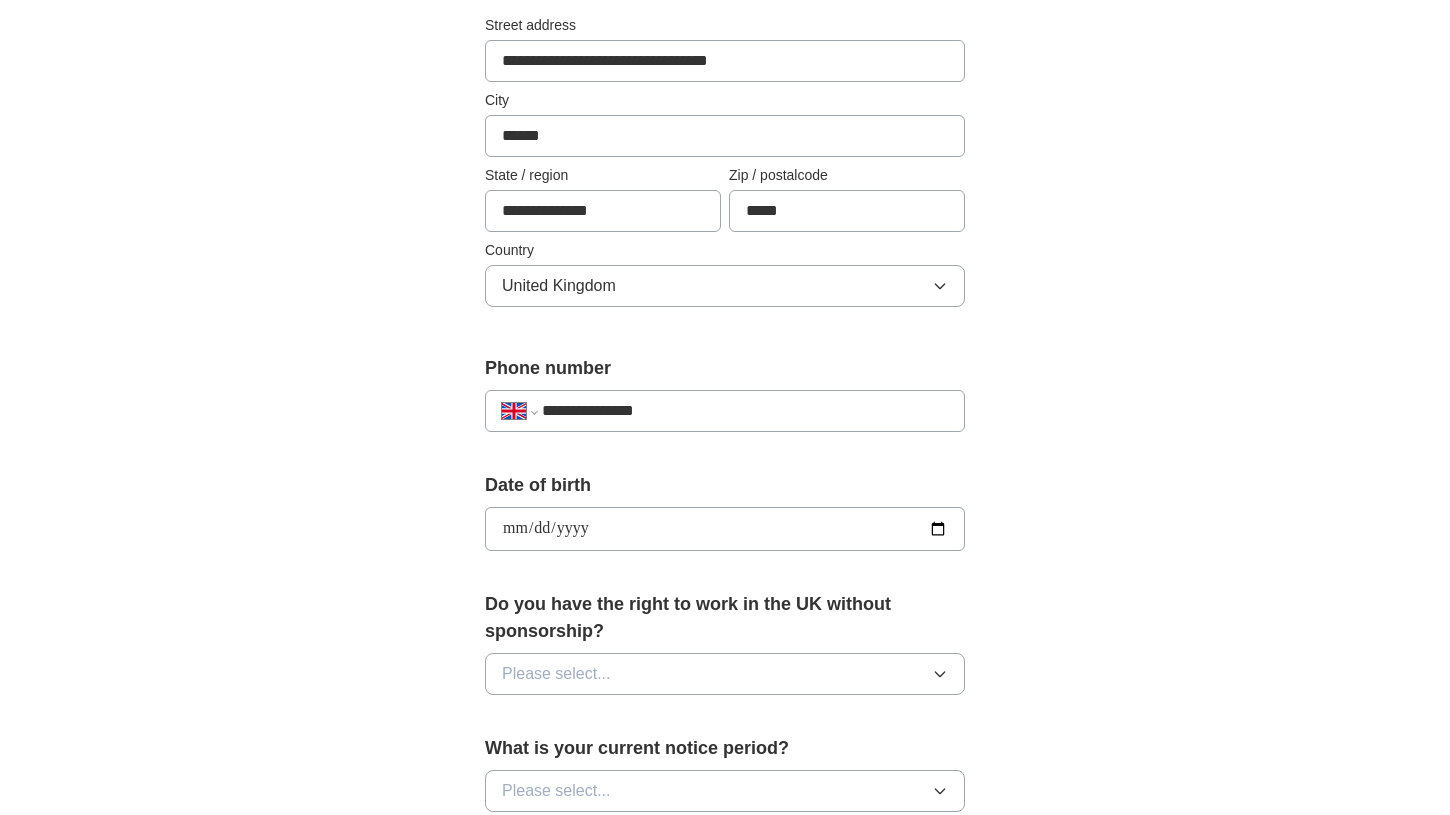 type on "**********" 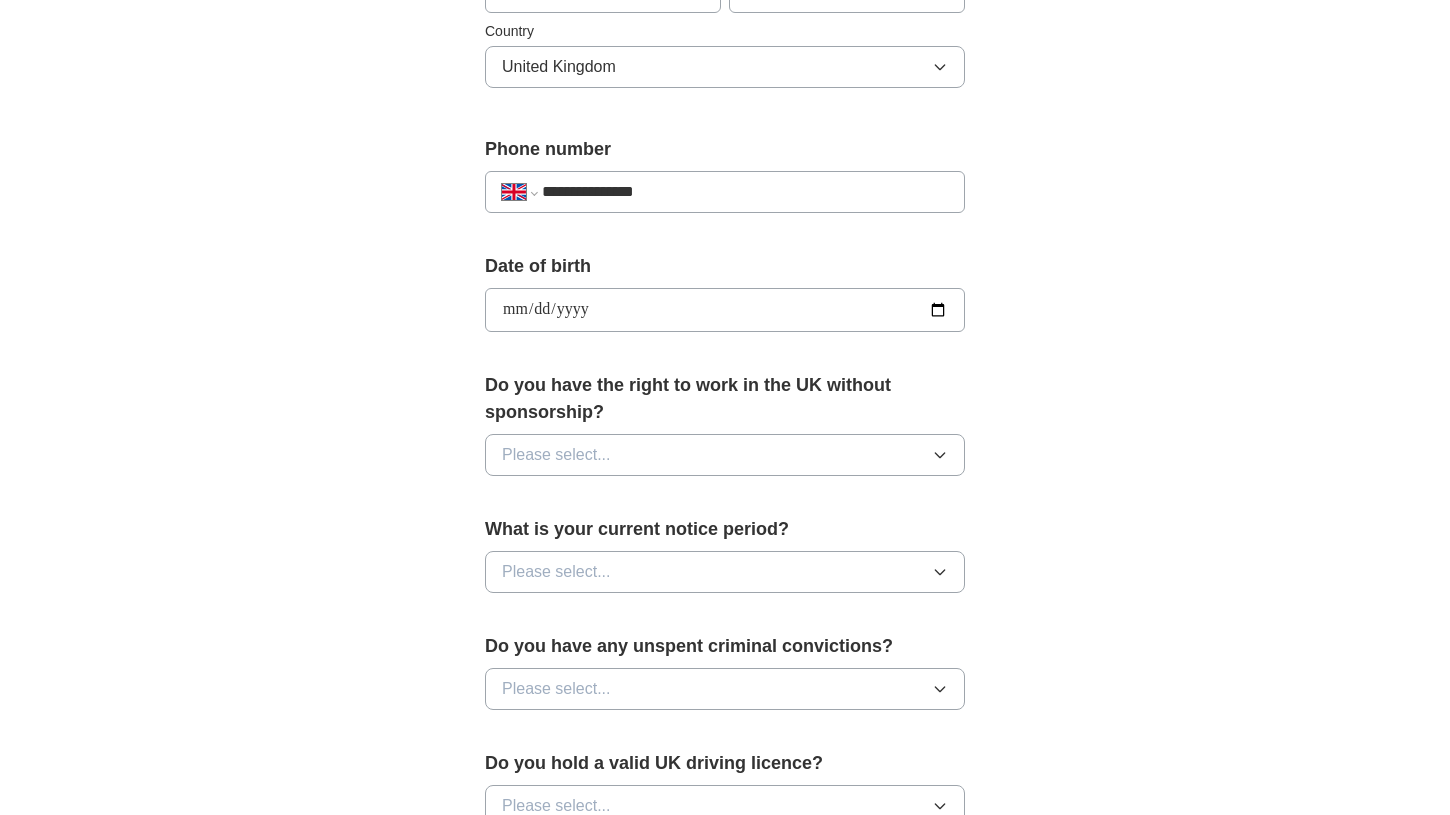scroll, scrollTop: 682, scrollLeft: 0, axis: vertical 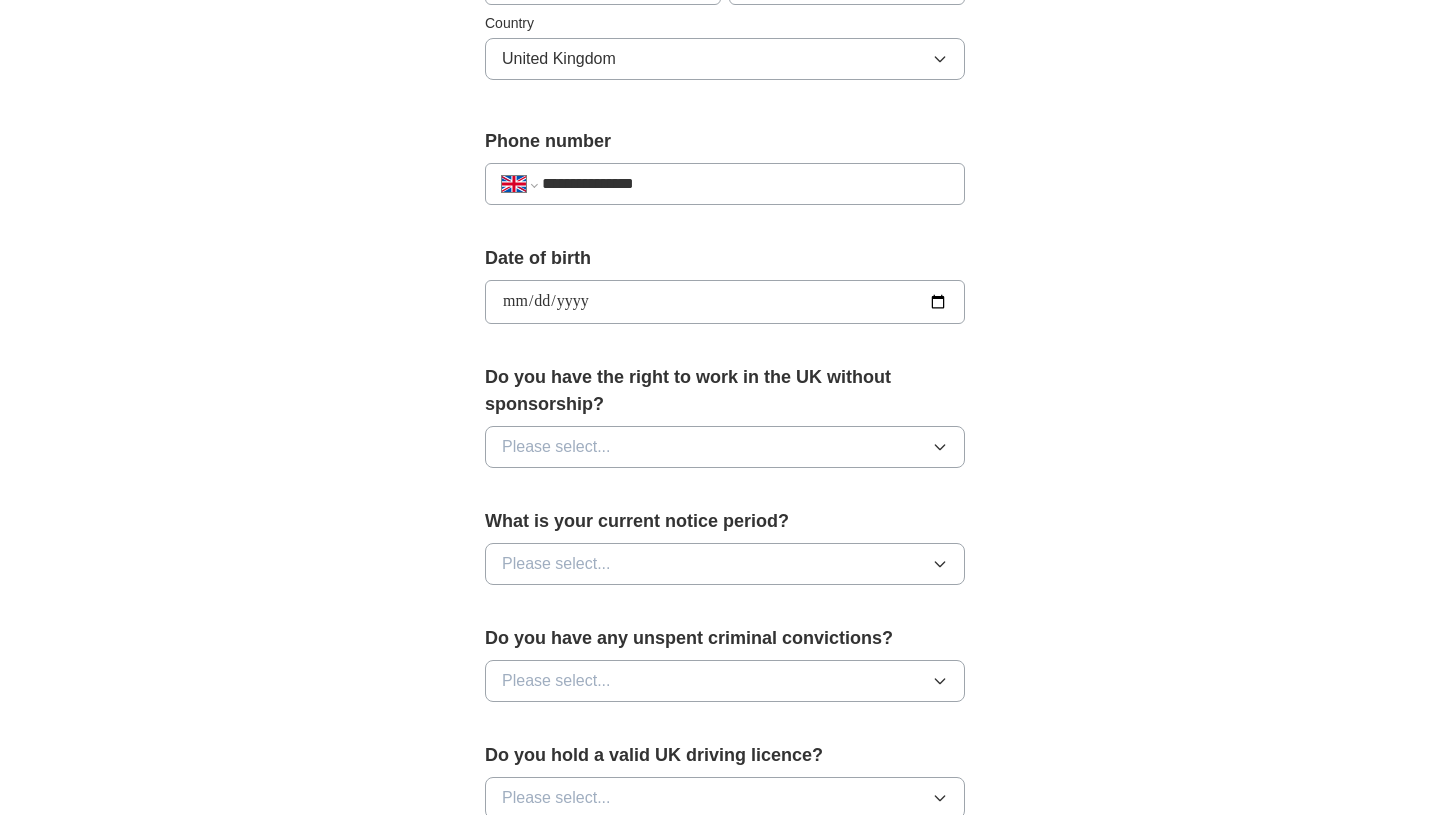 click on "Please select..." at bounding box center (725, 447) 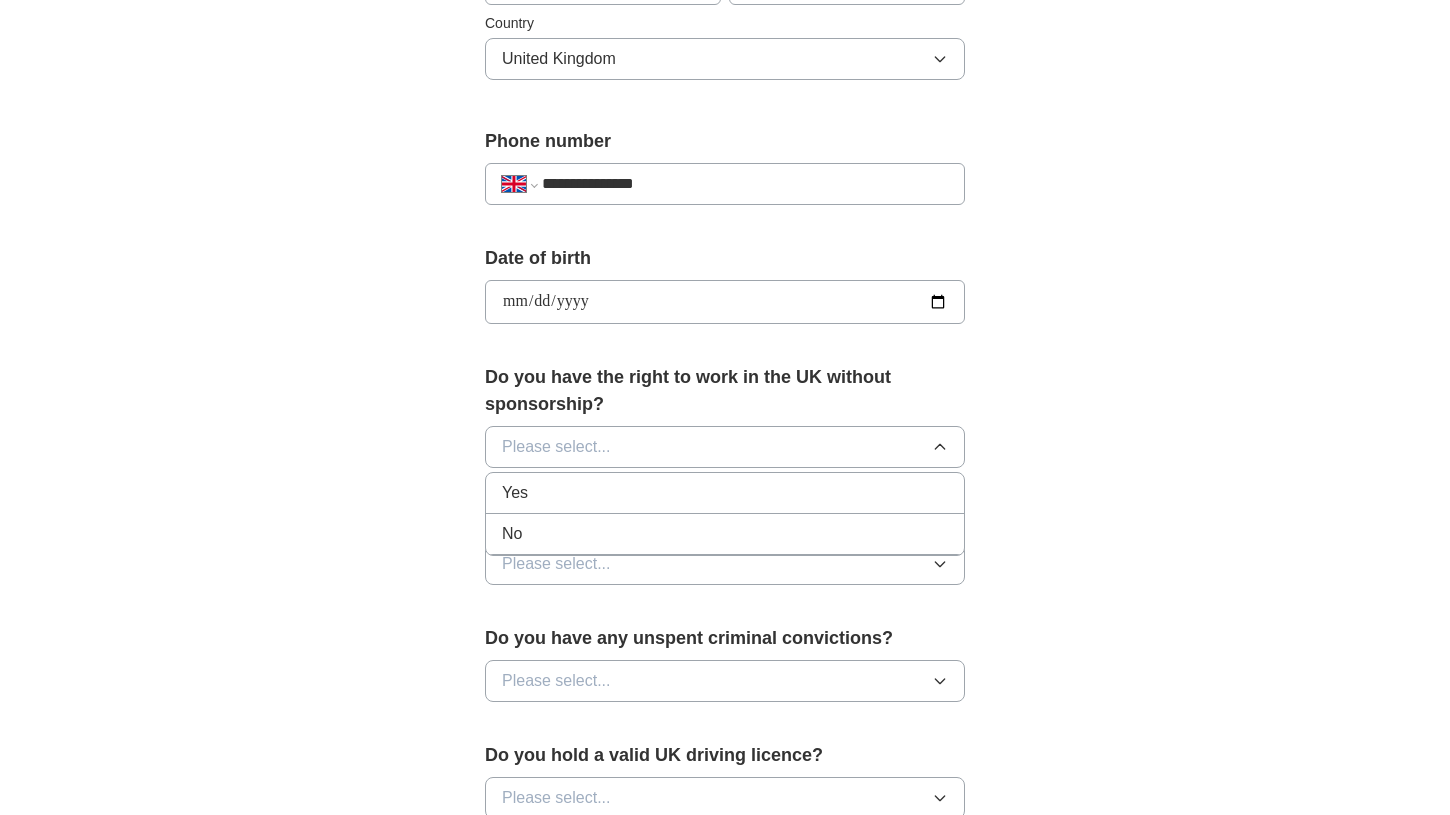 click on "Yes" at bounding box center [725, 493] 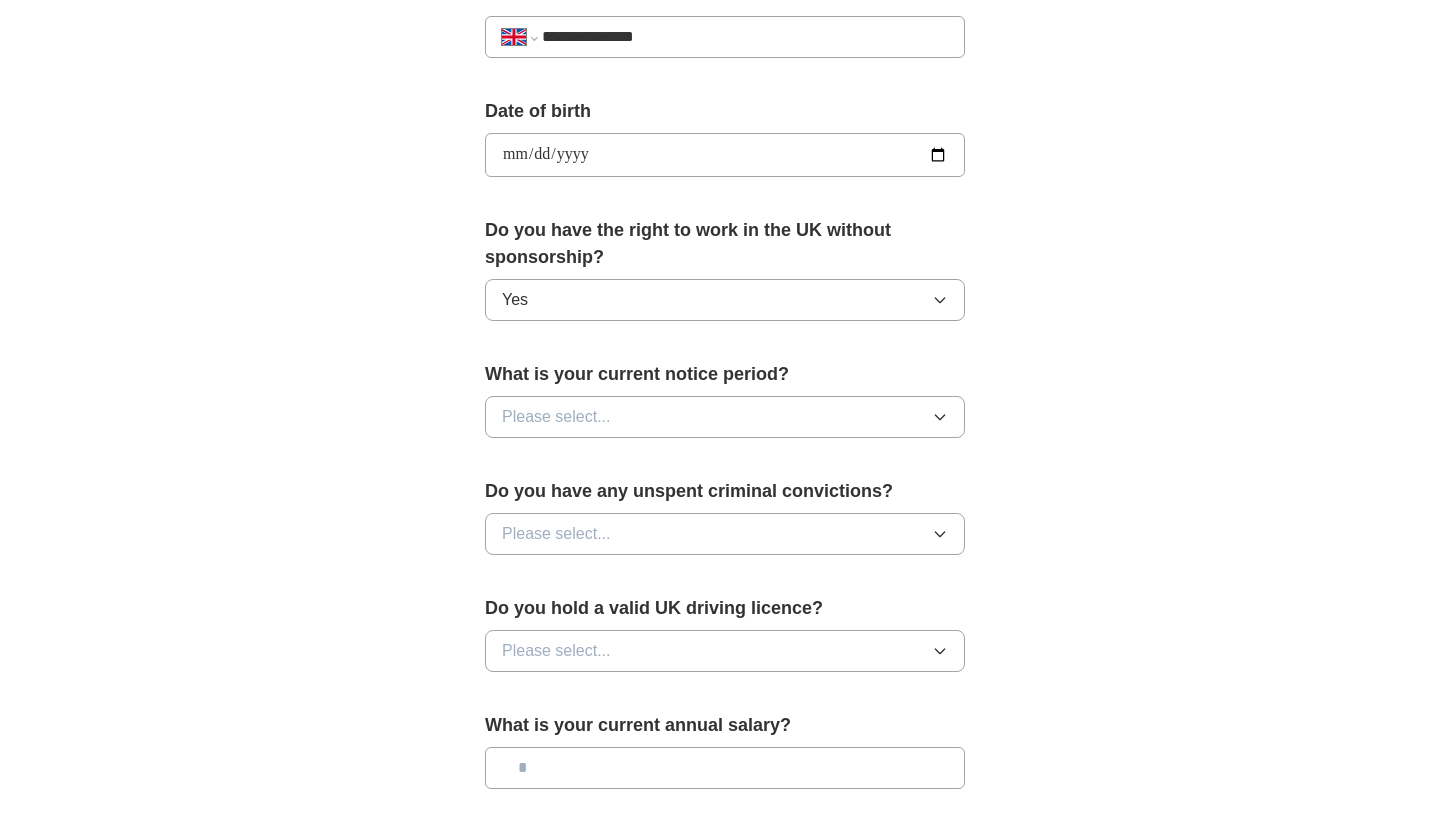 scroll, scrollTop: 848, scrollLeft: 0, axis: vertical 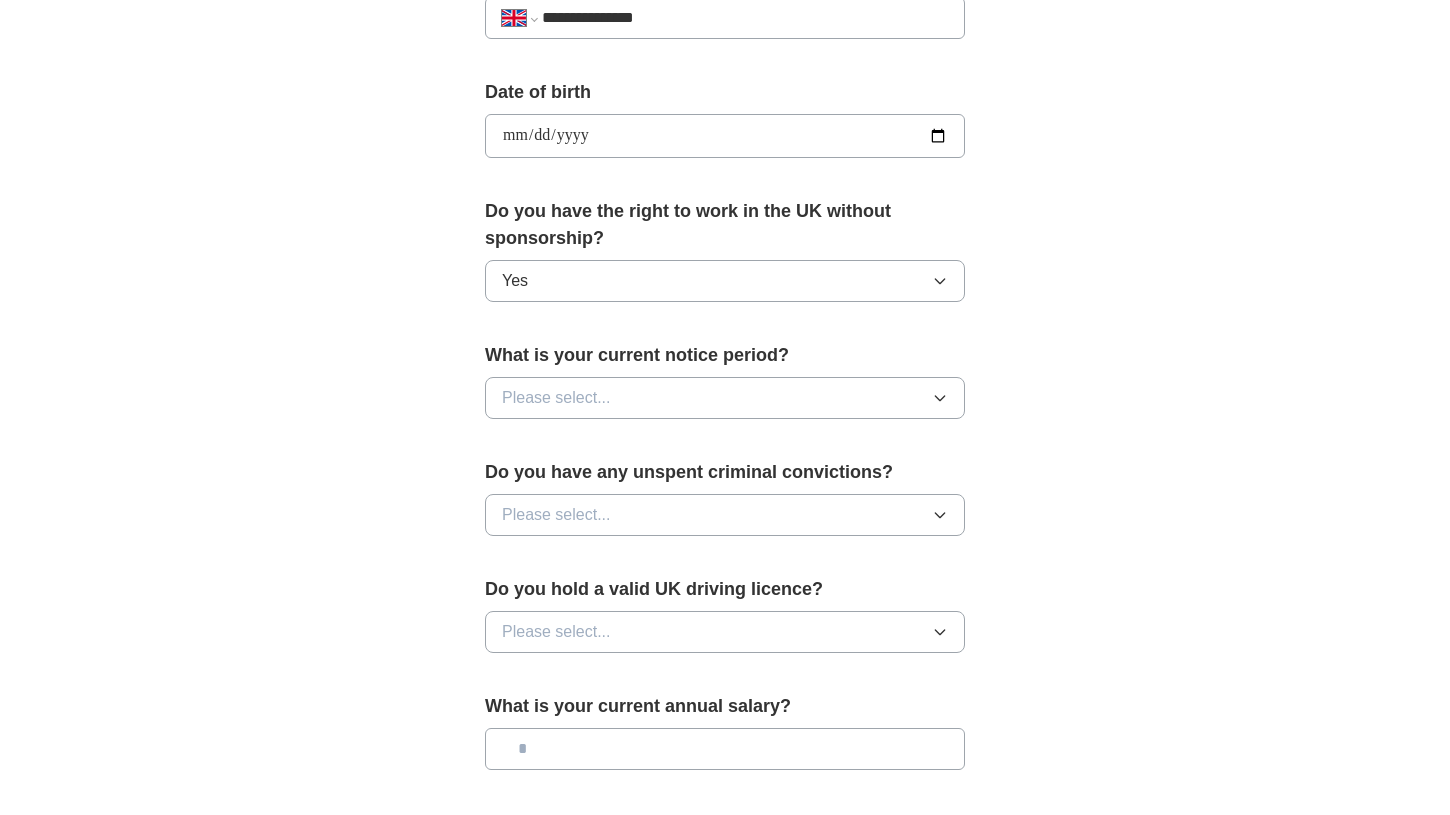 click on "Please select..." at bounding box center [725, 398] 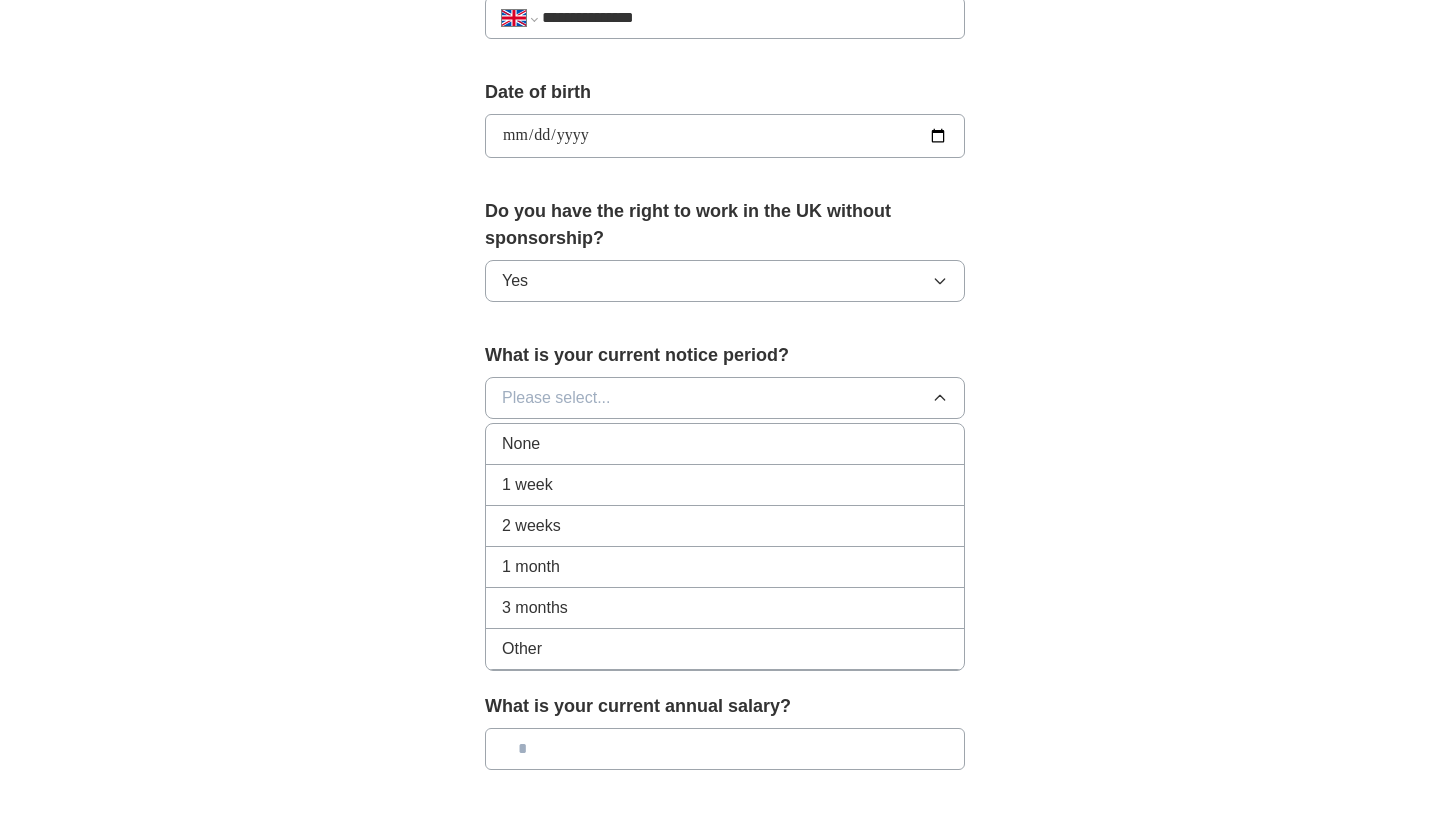 click on "None" at bounding box center (725, 444) 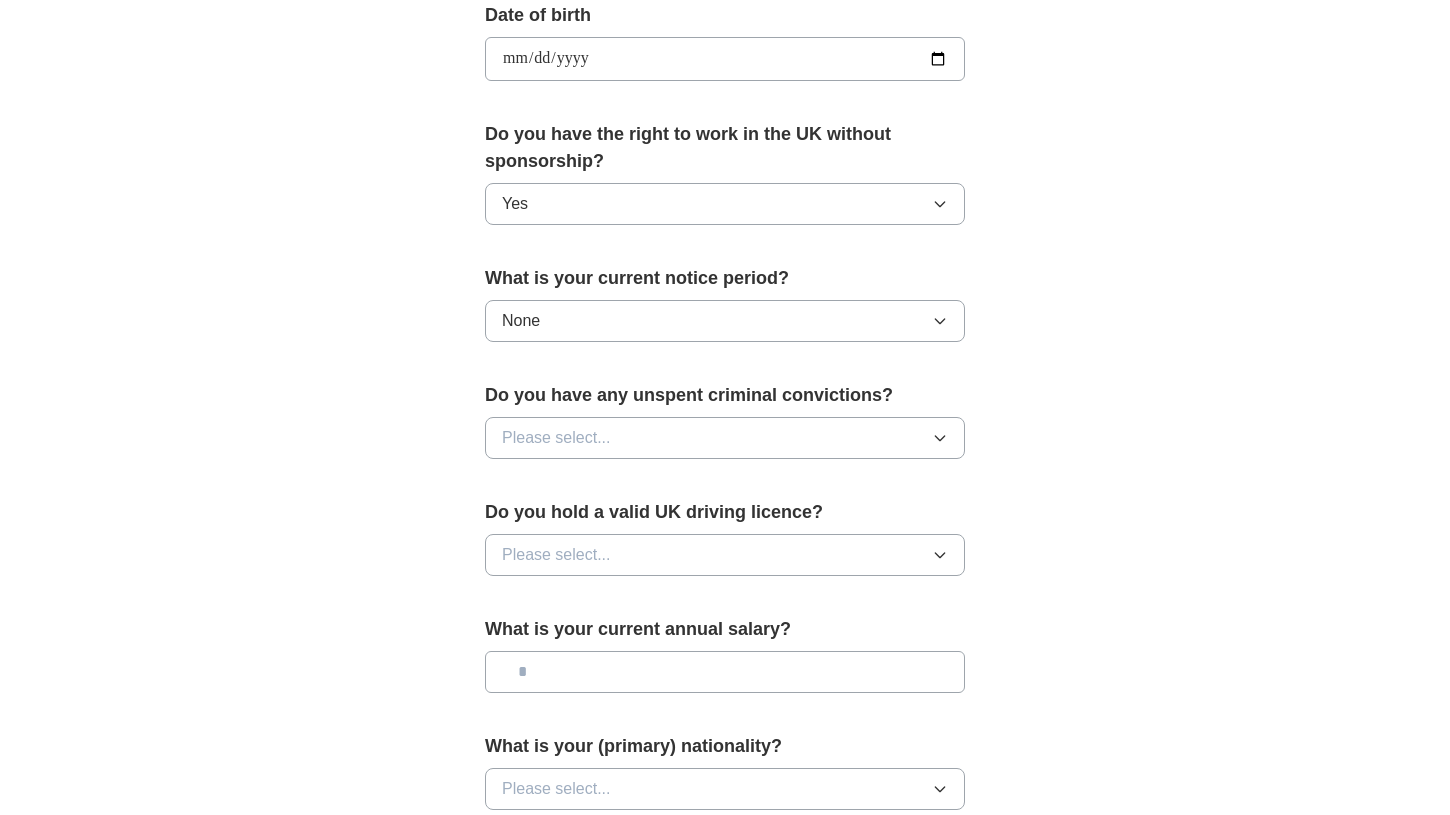 scroll, scrollTop: 996, scrollLeft: 0, axis: vertical 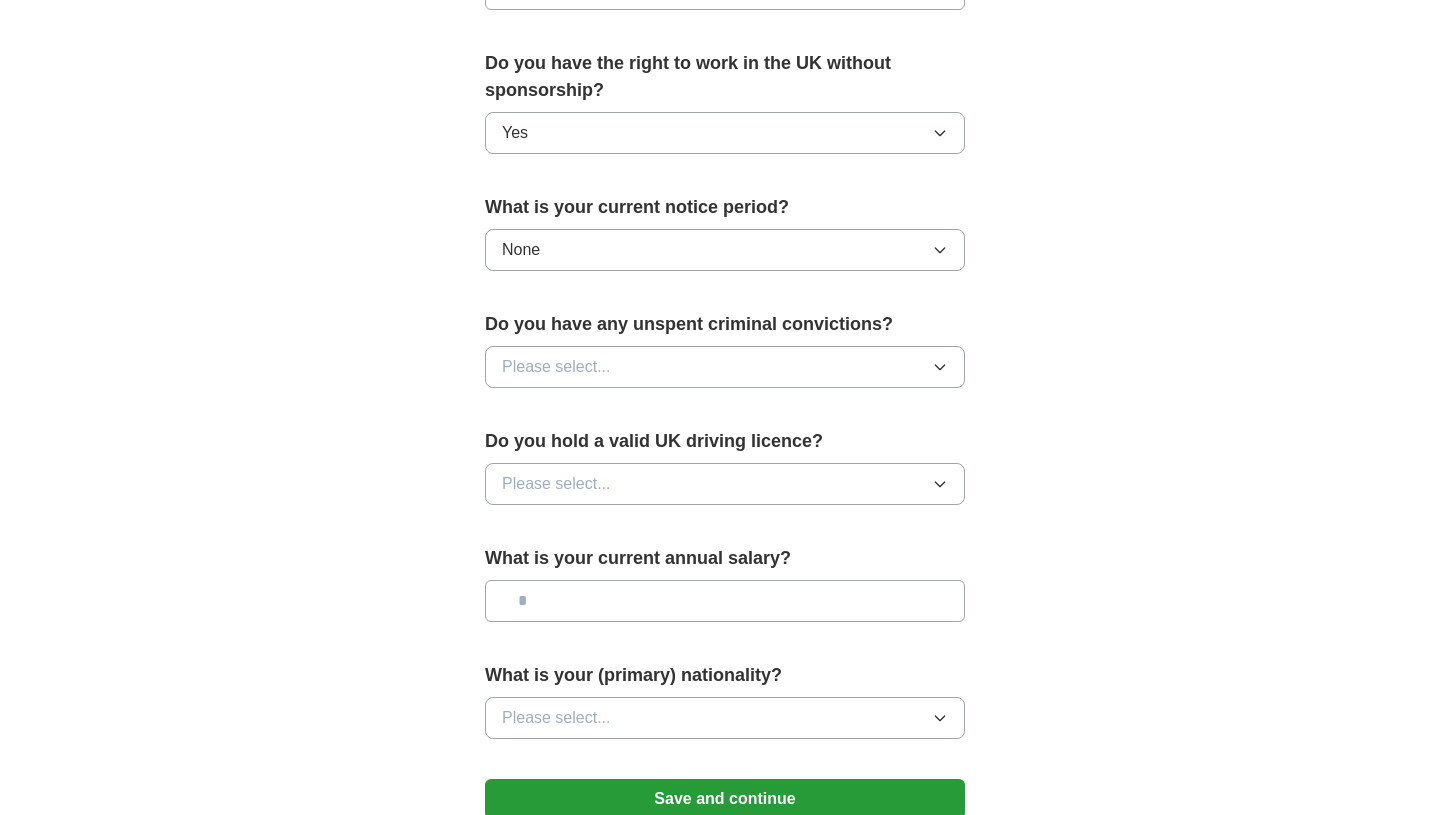 click on "Please select..." at bounding box center [725, 367] 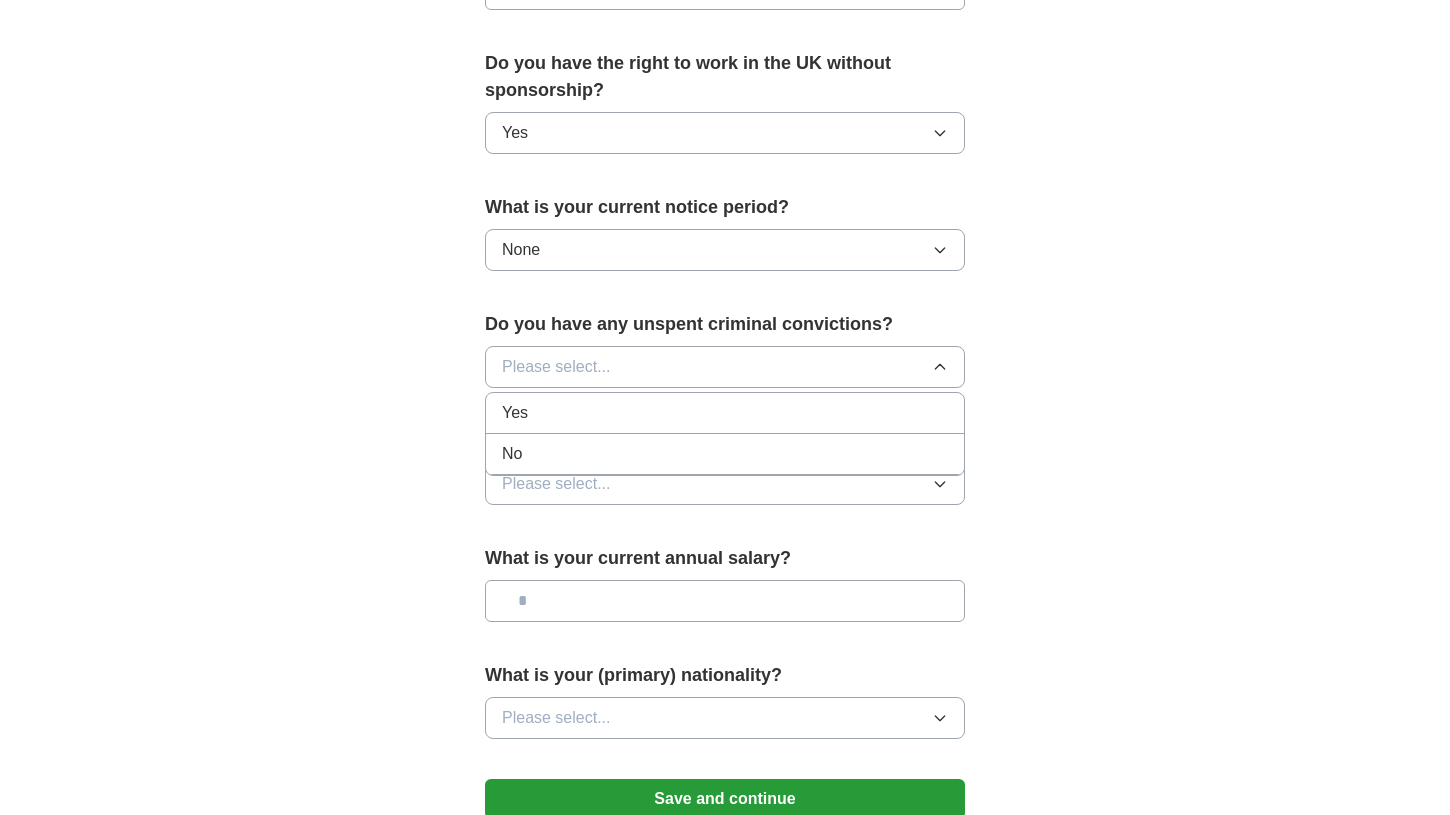 click on "No" at bounding box center (725, 454) 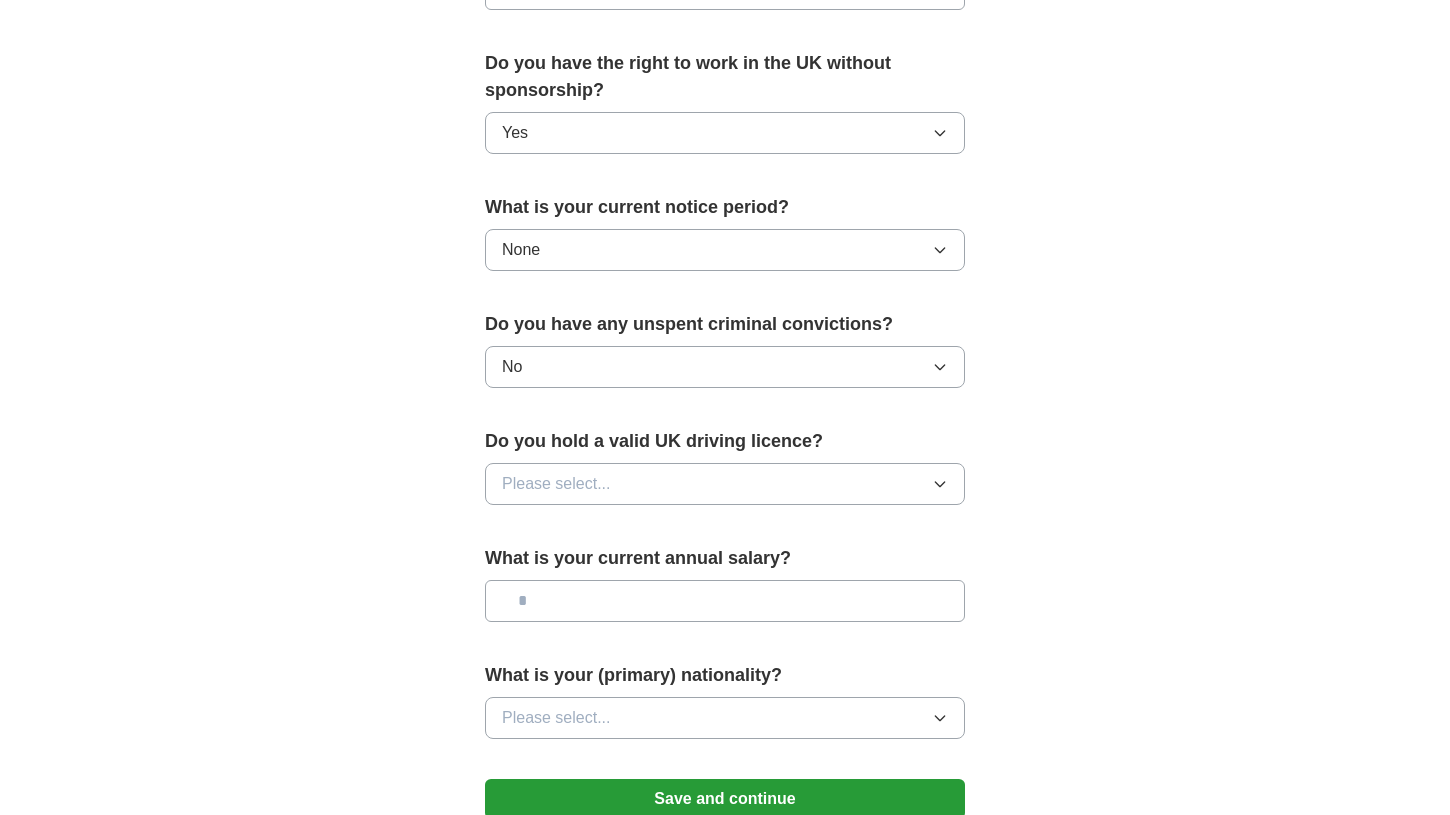 click on "Please select..." at bounding box center [725, 484] 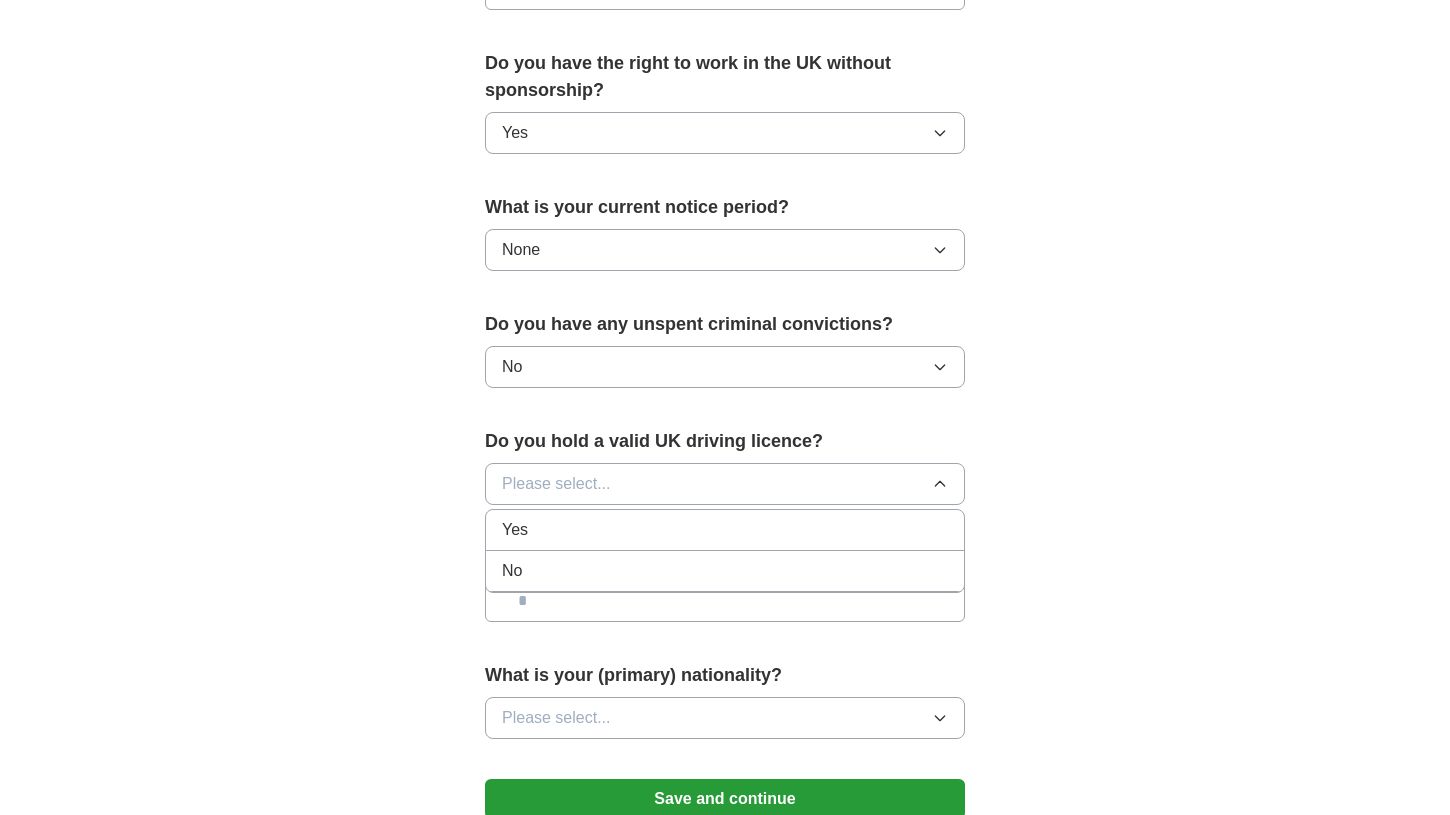 click on "No" at bounding box center (725, 571) 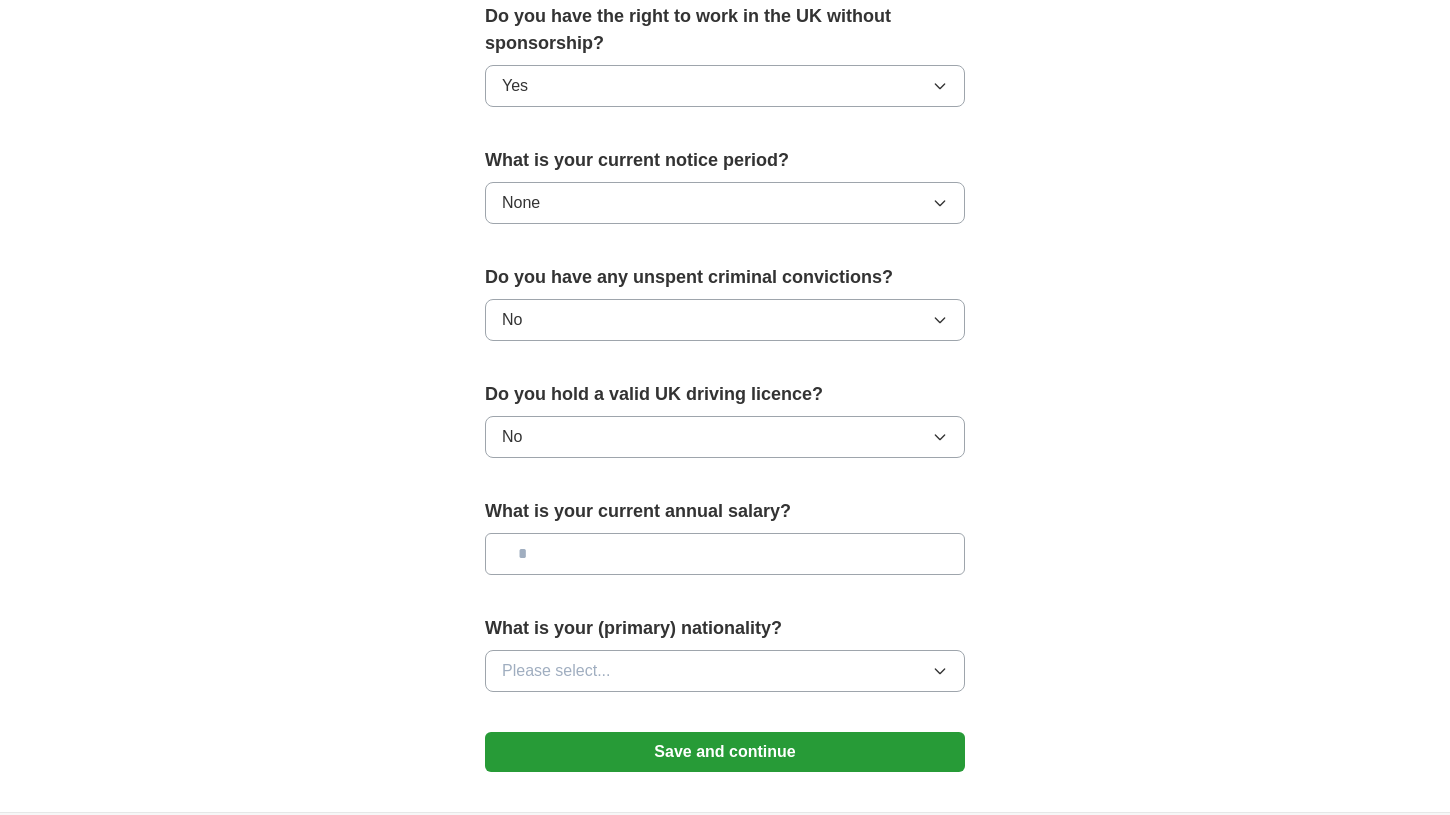 scroll, scrollTop: 1102, scrollLeft: 0, axis: vertical 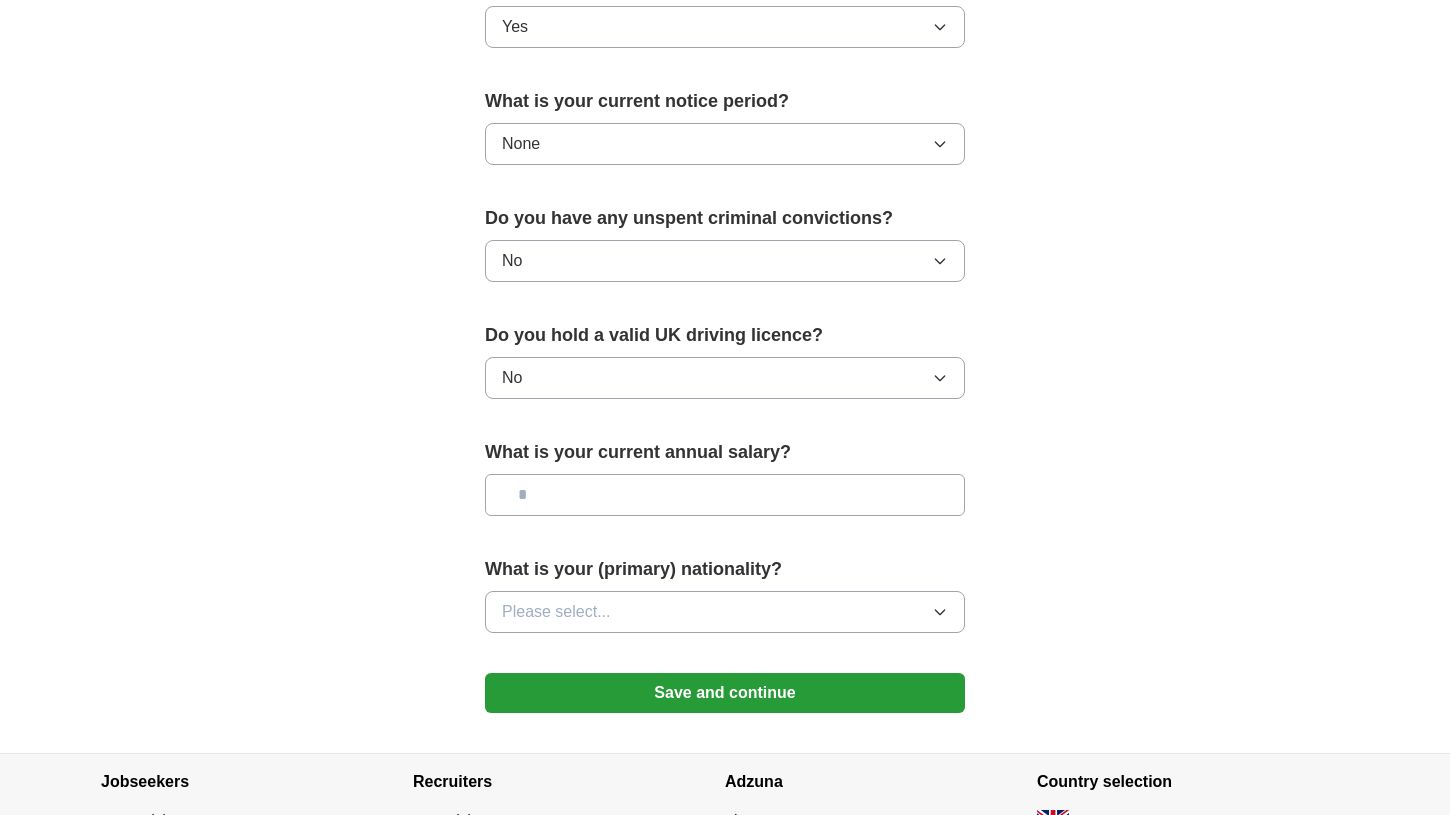 click at bounding box center [725, 495] 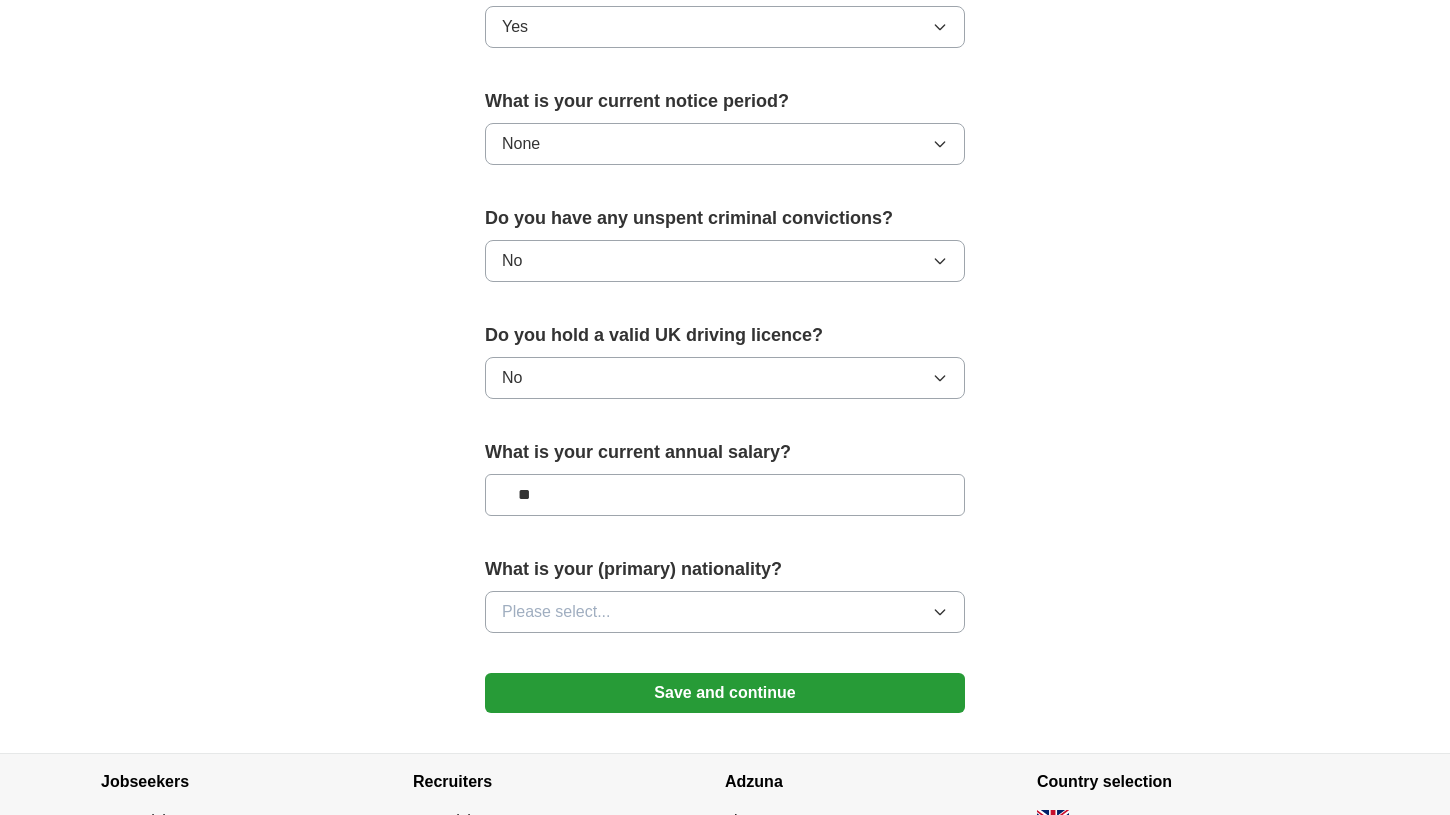 type on "**" 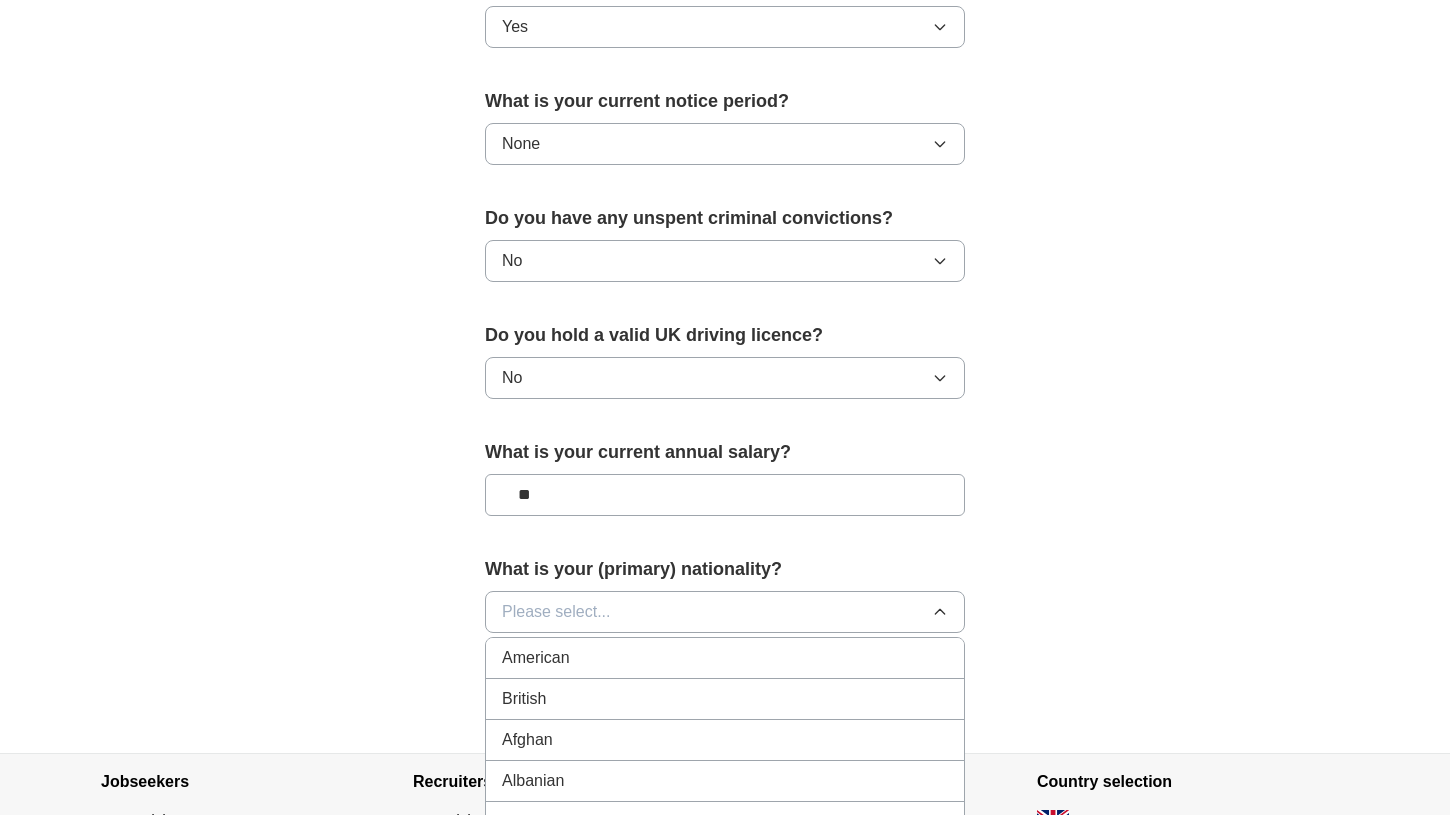 type 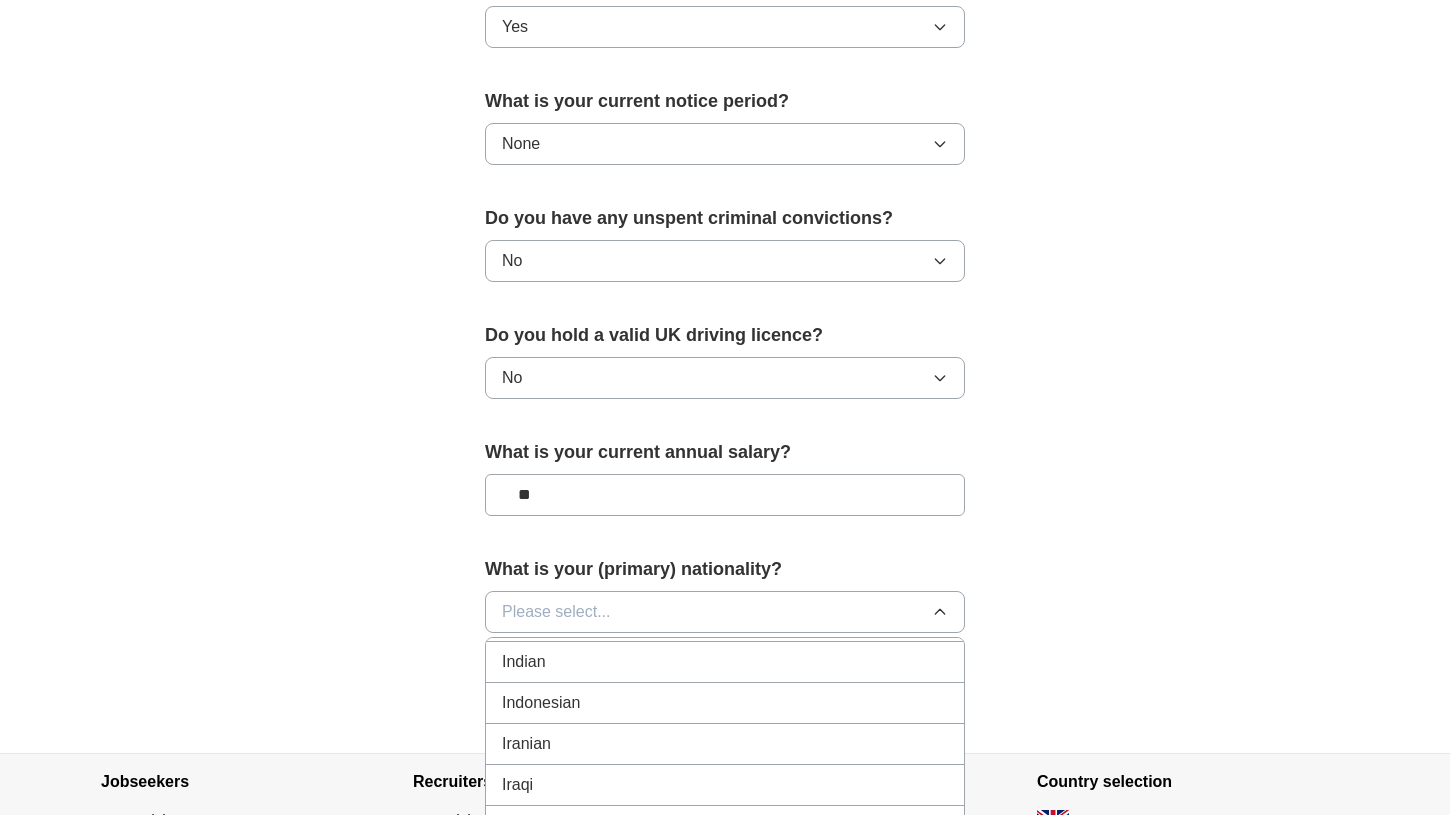 scroll, scrollTop: 3281, scrollLeft: 0, axis: vertical 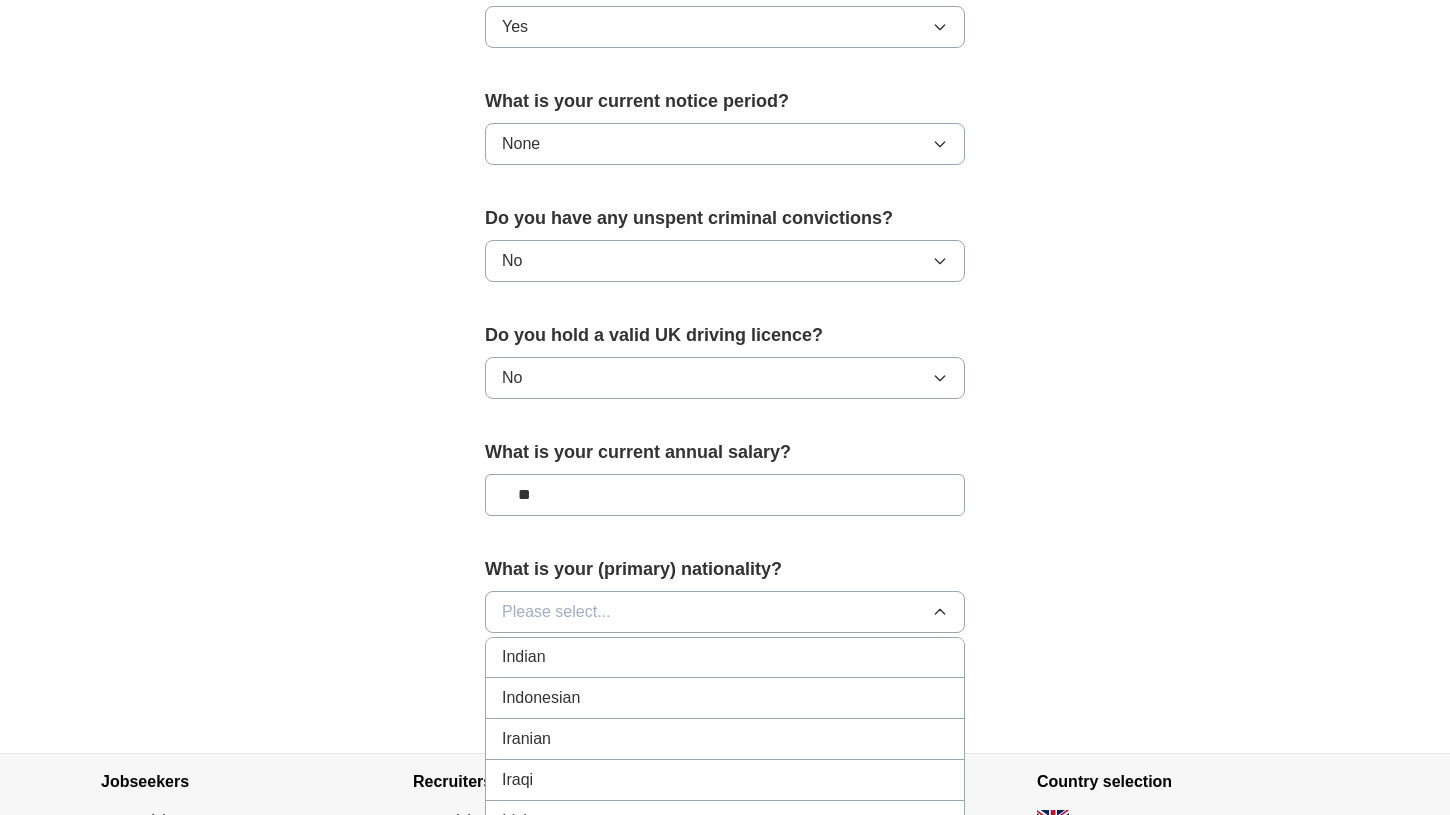 click on "Indian" at bounding box center [524, 657] 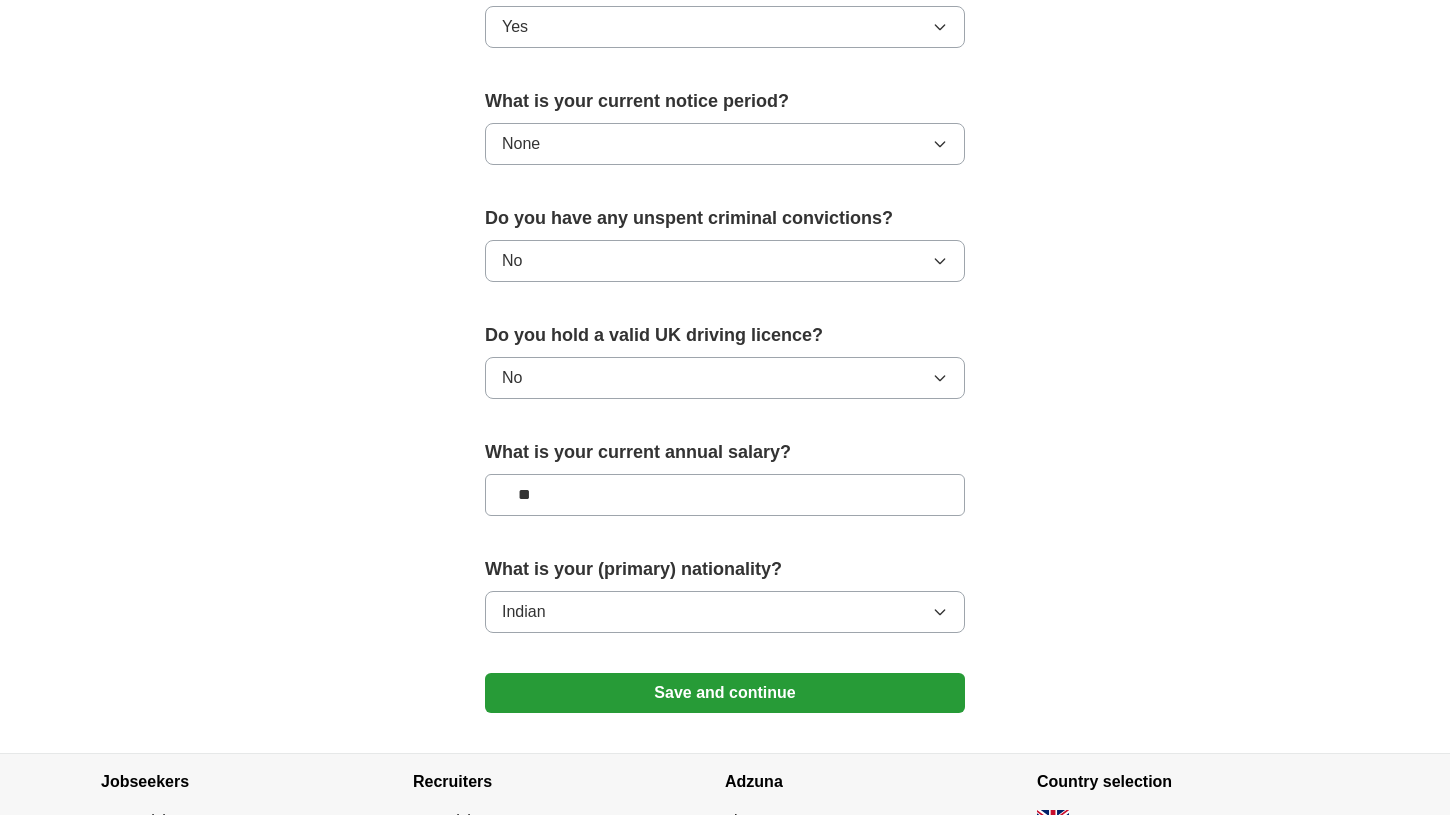 click on "Save and continue" at bounding box center [725, 693] 